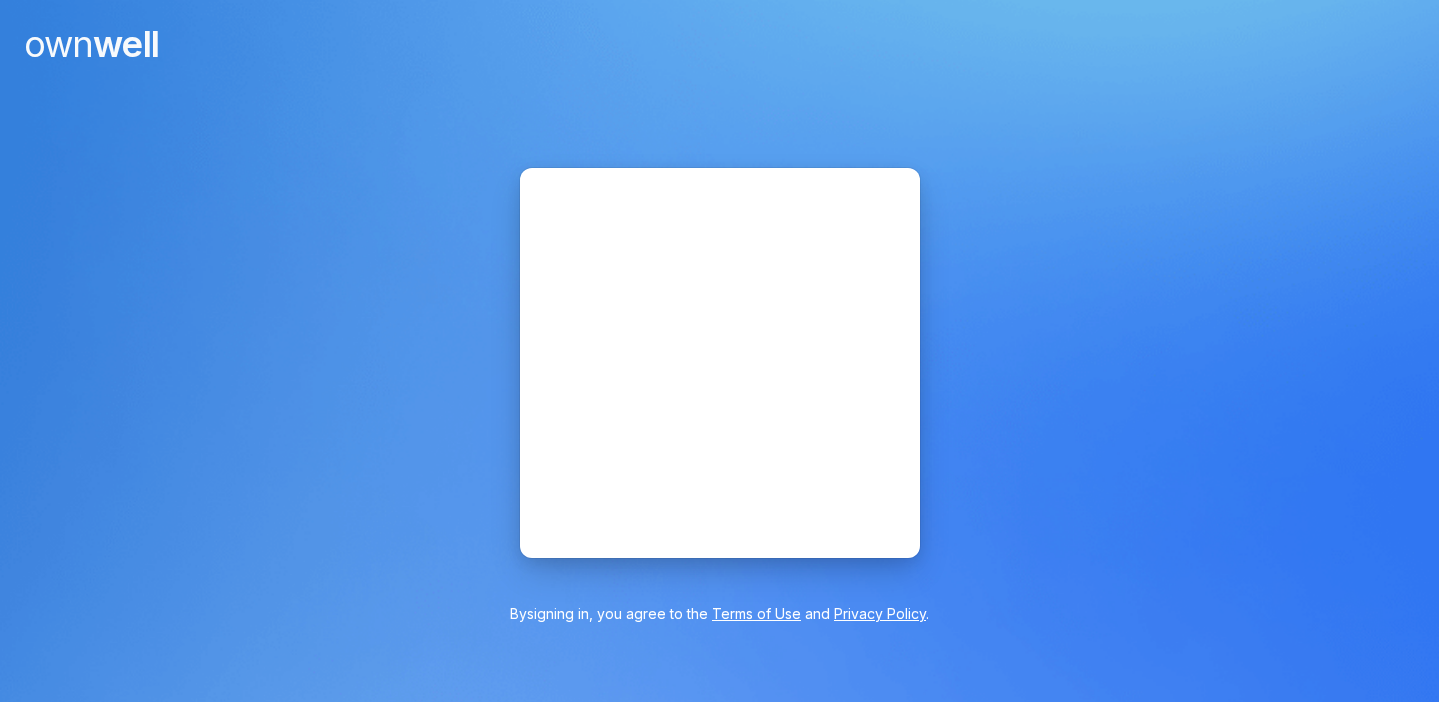 scroll, scrollTop: 0, scrollLeft: 0, axis: both 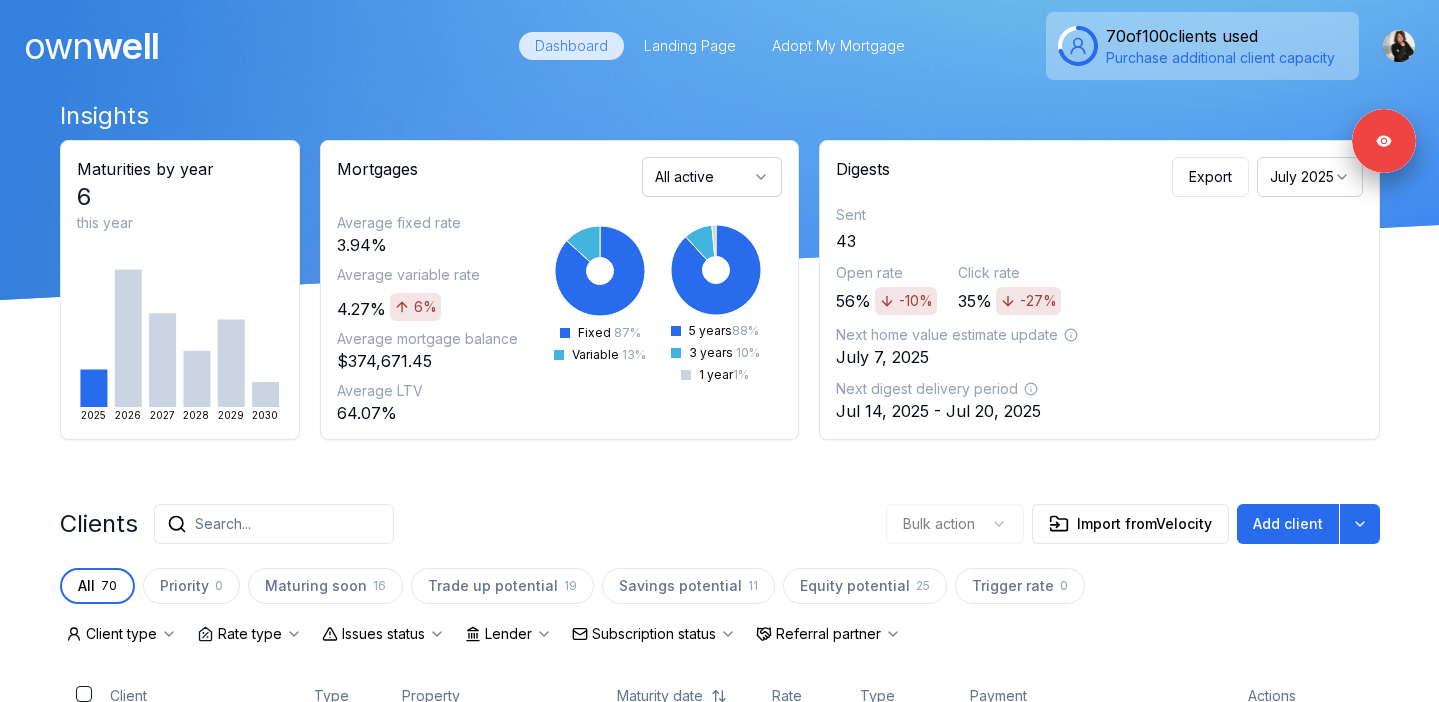 click on "July 2025" at bounding box center [1310, 177] 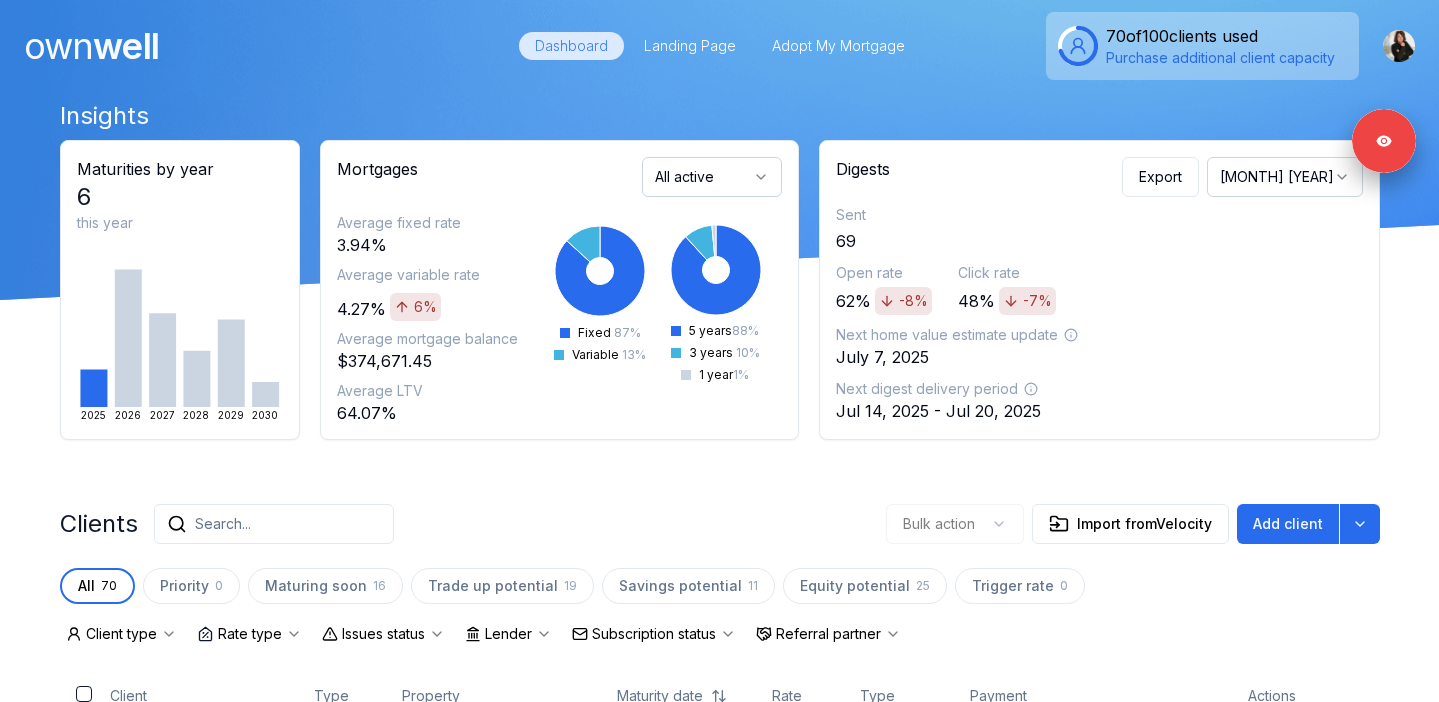 click on "June 2025" at bounding box center (1285, 177) 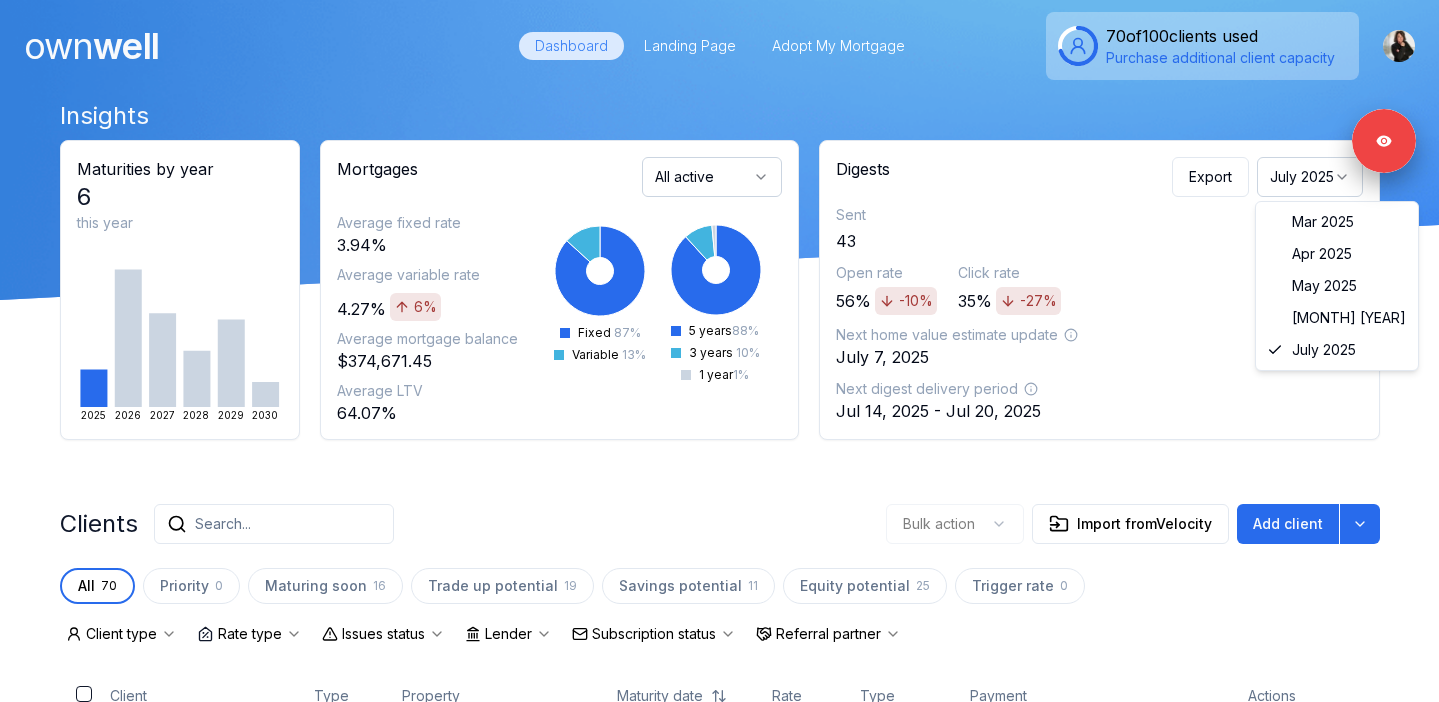 click on "July 2025" at bounding box center [1310, 177] 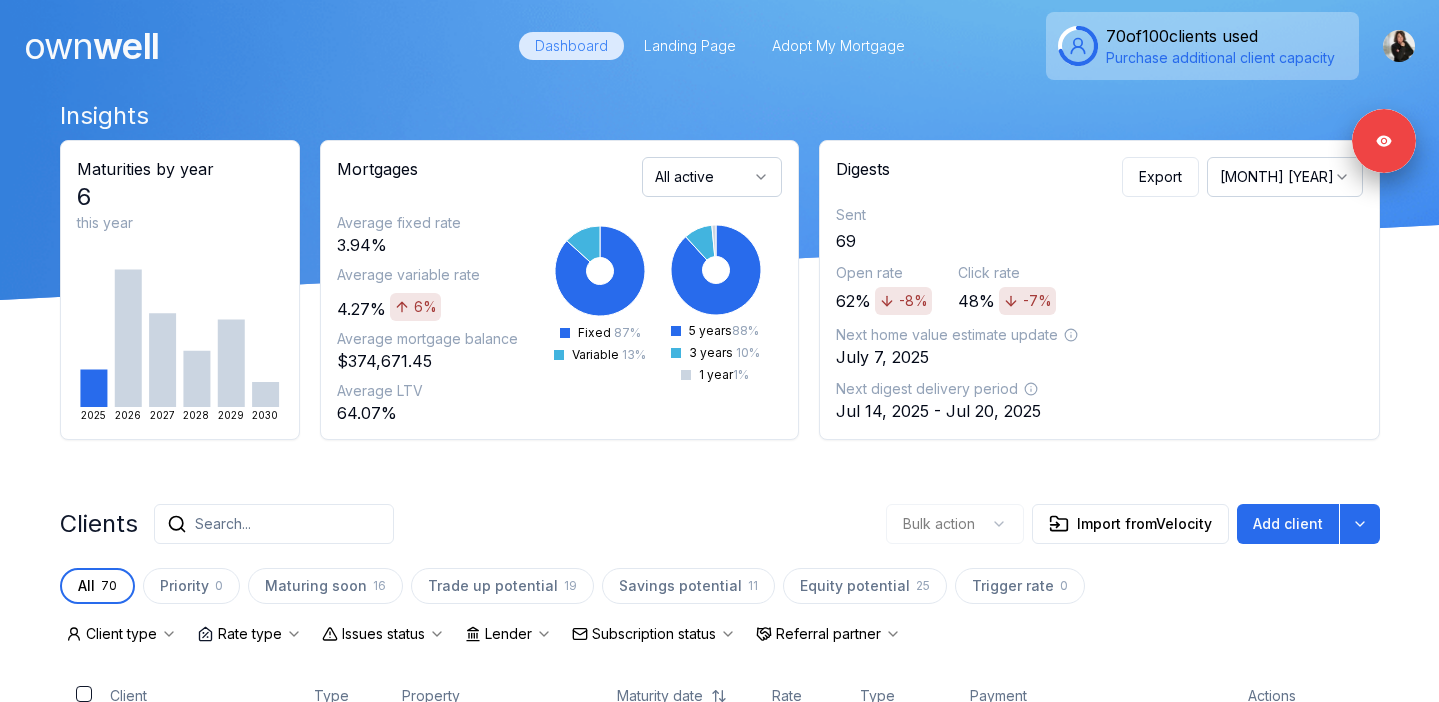click on "June 2025" at bounding box center [1285, 177] 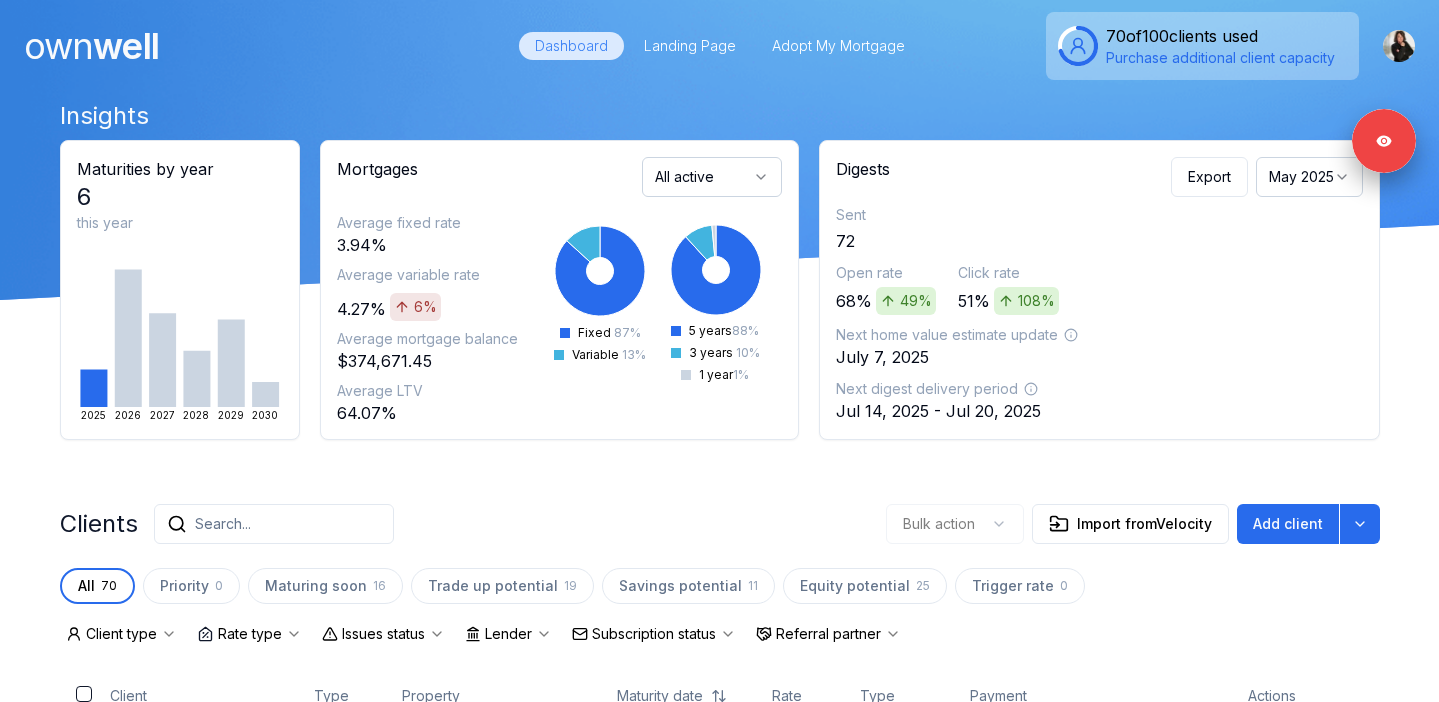 click on "May 2025" at bounding box center [1309, 177] 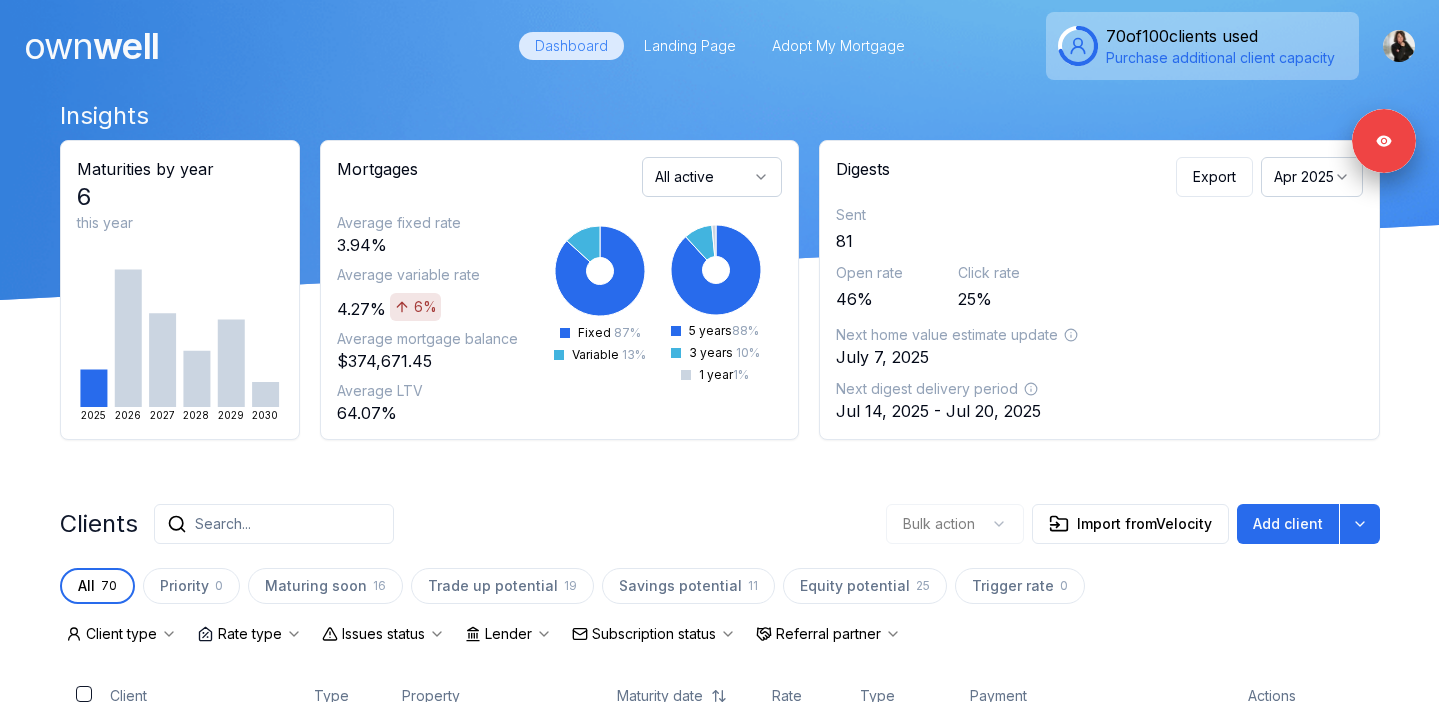 click on "Apr 2025" at bounding box center (1312, 177) 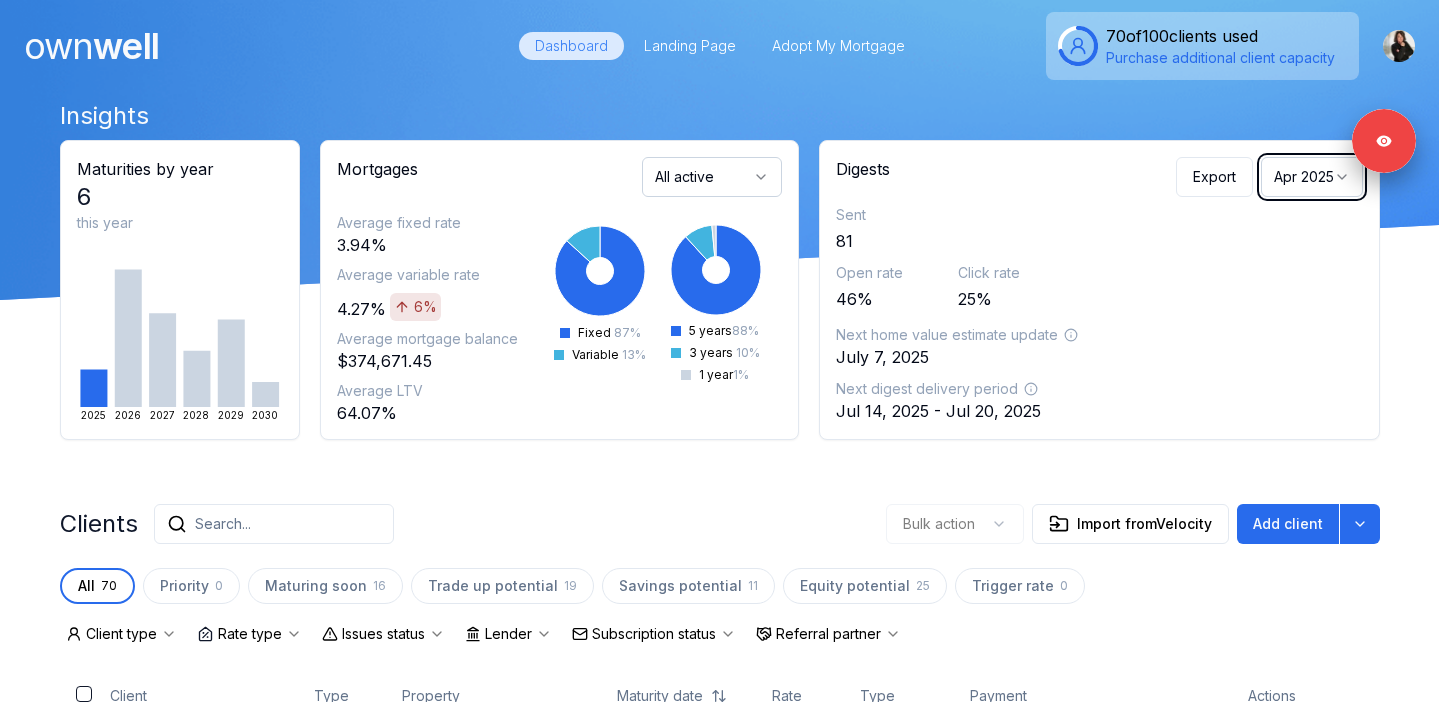 click on "Insights Maturities by year 6 this year 2025 2026 2027 2028 2029 2030 Mortgages All active Average fixed rate 3.94% Average variable rate 4.27% 6% Average mortgage balance $374,671.45 Average LTV 64.07% Fixed   87 % Variable   13 % 5 years  88 % 3 years   10 % 1 year  1 % Digests Export Apr 2025 Sent 81 Open rate 46% Click rate 25% Next home value estimate update July 7, 2025 Next digest delivery period Jul 14, 2025 - Jul 20, 2025 Clients Search... Bulk action   Import from  Velocity Add client All 70 Priority 0 Maturing soon 16 Trade up potential 19 Savings potential 11 Equity potential 25 Trigger rate 0 Client type Rate type Issues status Lender Subscription status Referral partner Client Type Property Maturity date Rate Type Payment Actions Test   Client Client 2601 W Broadway Street Dec 1, 2025 1.79% Fixed $3,970.91 Marilyn    Walden 1   issue Client 33 Tuxedo Avenue Jun 1, 2025 2.94% Fixed $1,739.64 Le Fleur   Fletcher 1   issue Client 21 Crowland Avenue Jul 1, 2025 3.14% Fixed $1,153.10 Angela    Client" at bounding box center [720, 2305] 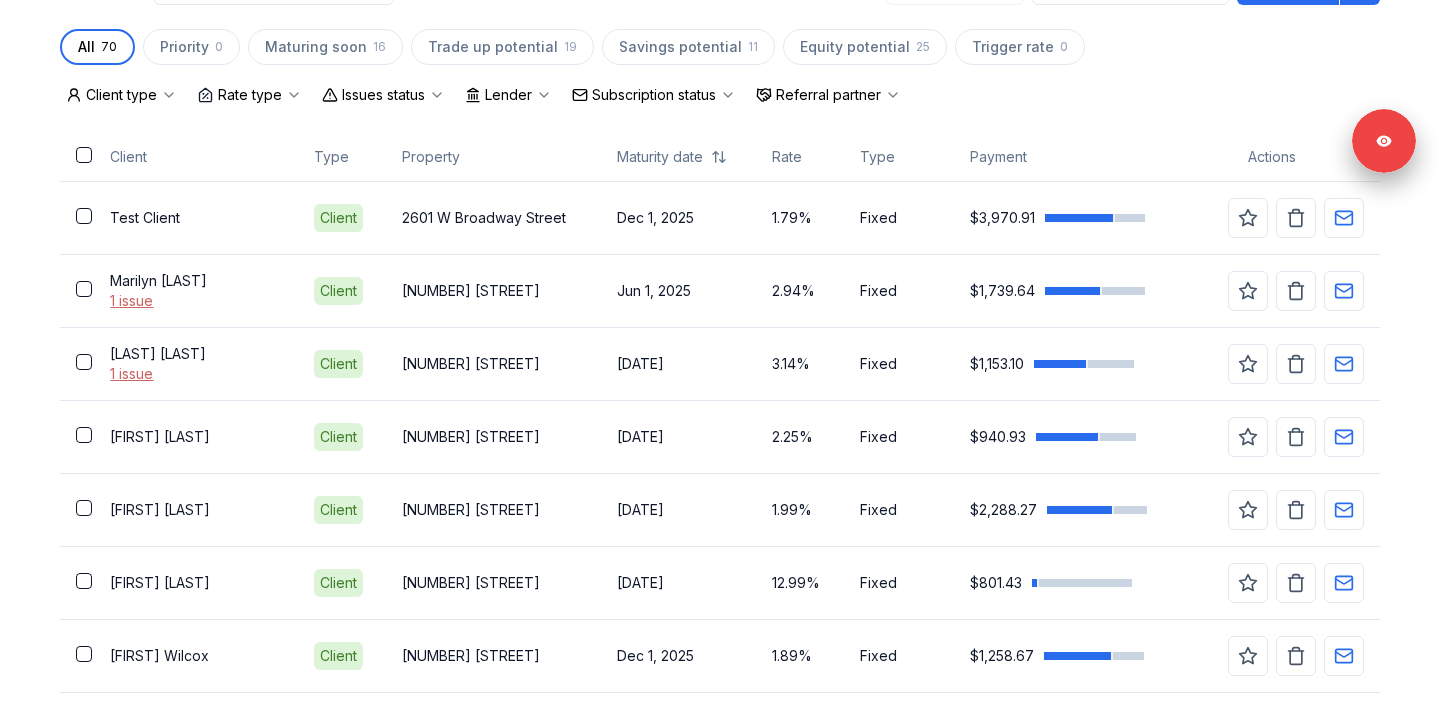 scroll, scrollTop: 541, scrollLeft: 0, axis: vertical 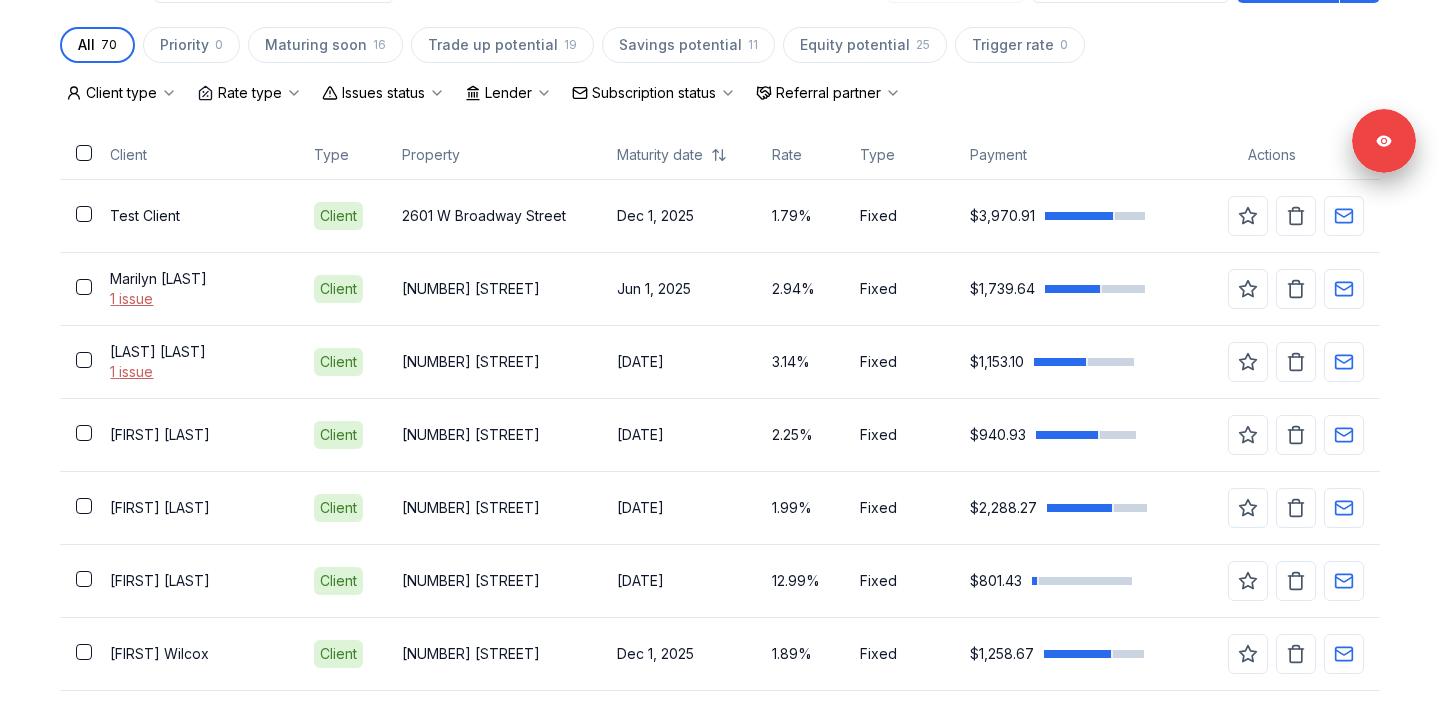 click on "Issues status" at bounding box center [383, 93] 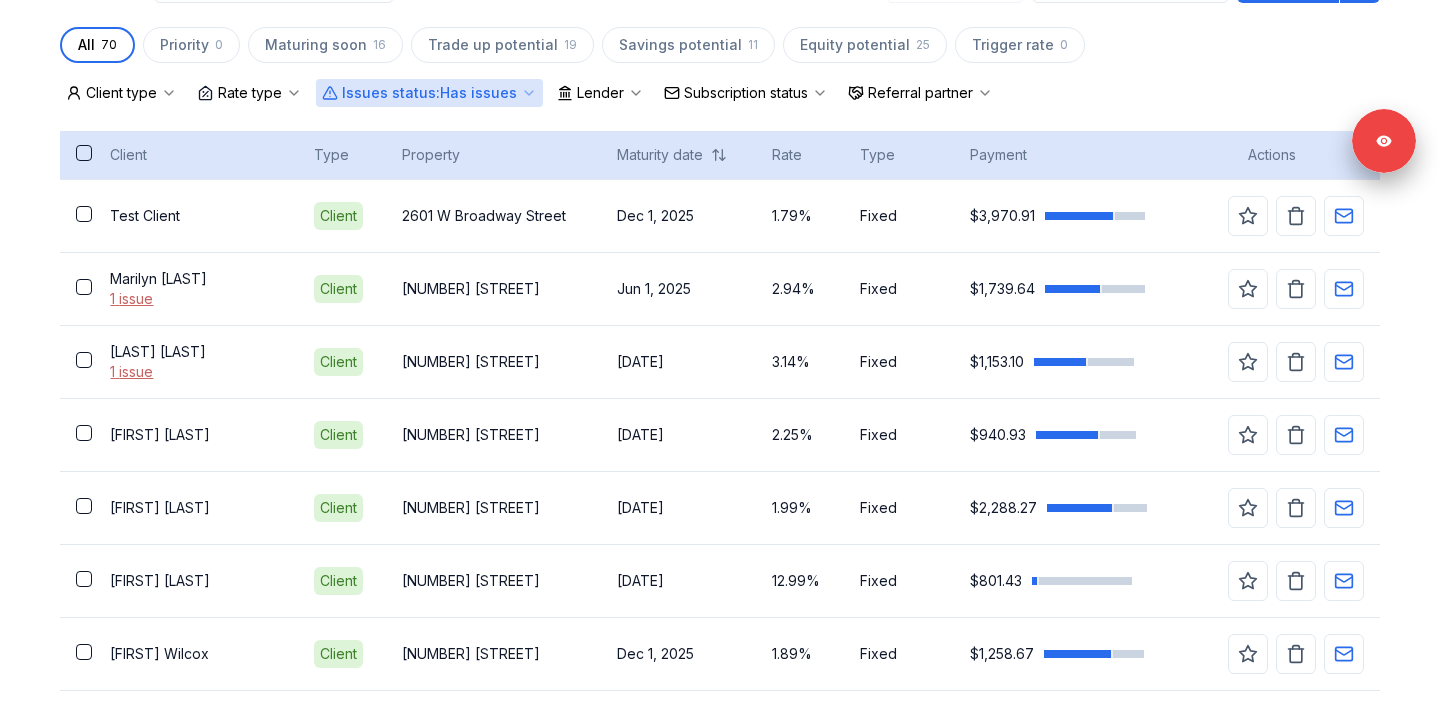 scroll, scrollTop: 239, scrollLeft: 0, axis: vertical 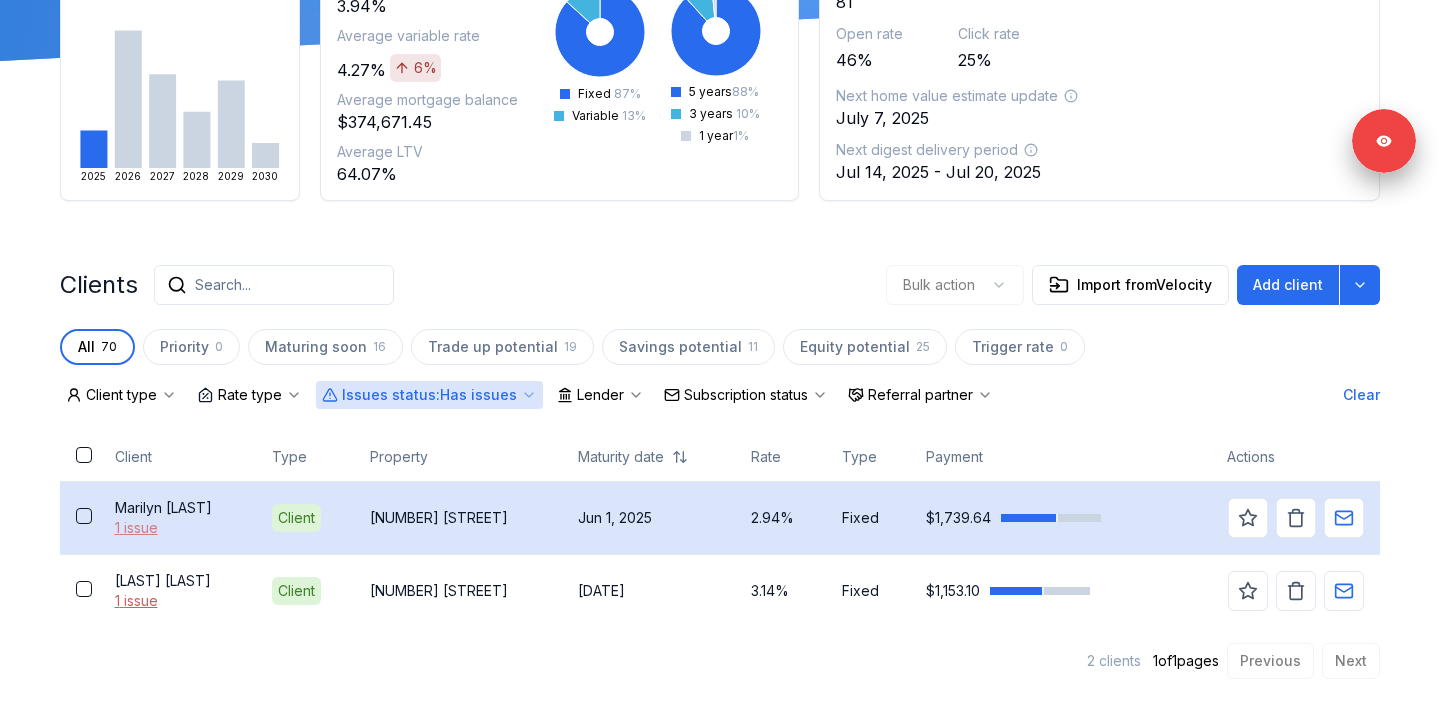 click on "1   issue" at bounding box center [177, 528] 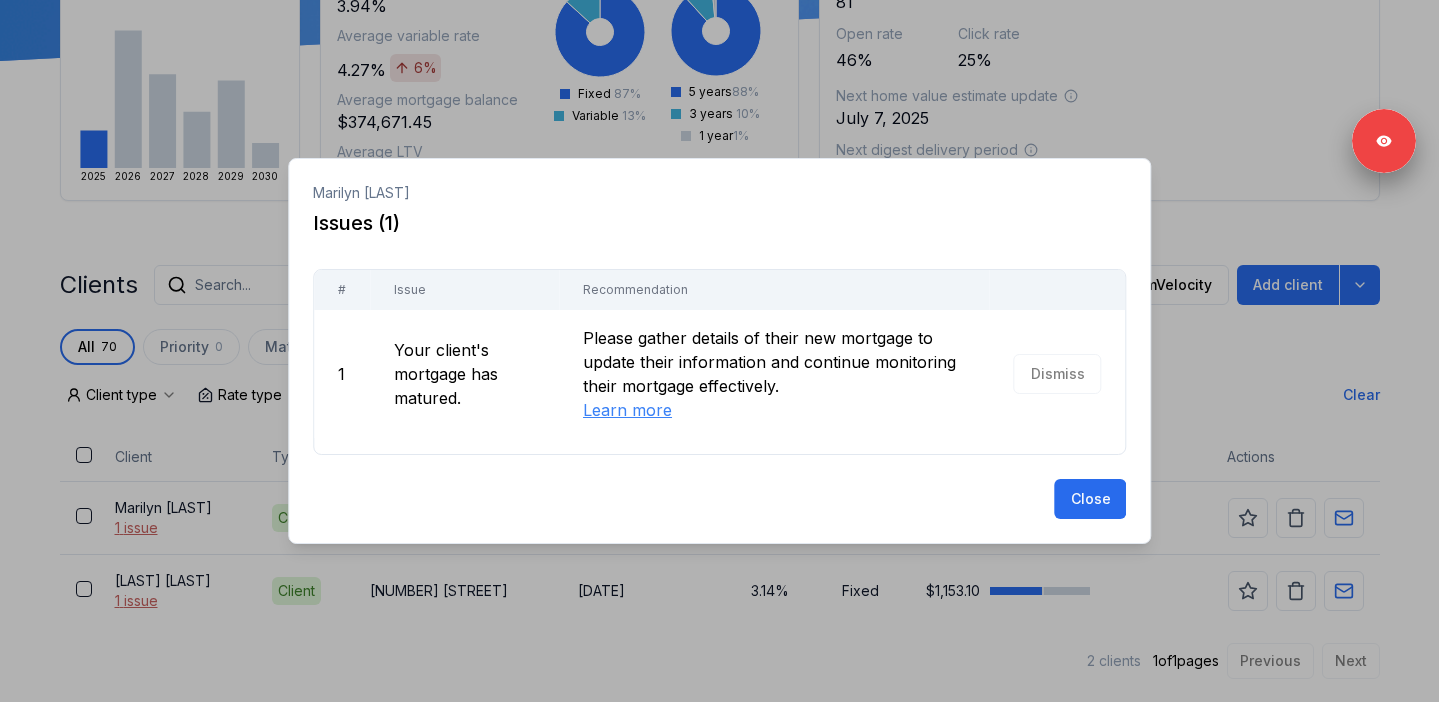 click at bounding box center (719, 351) 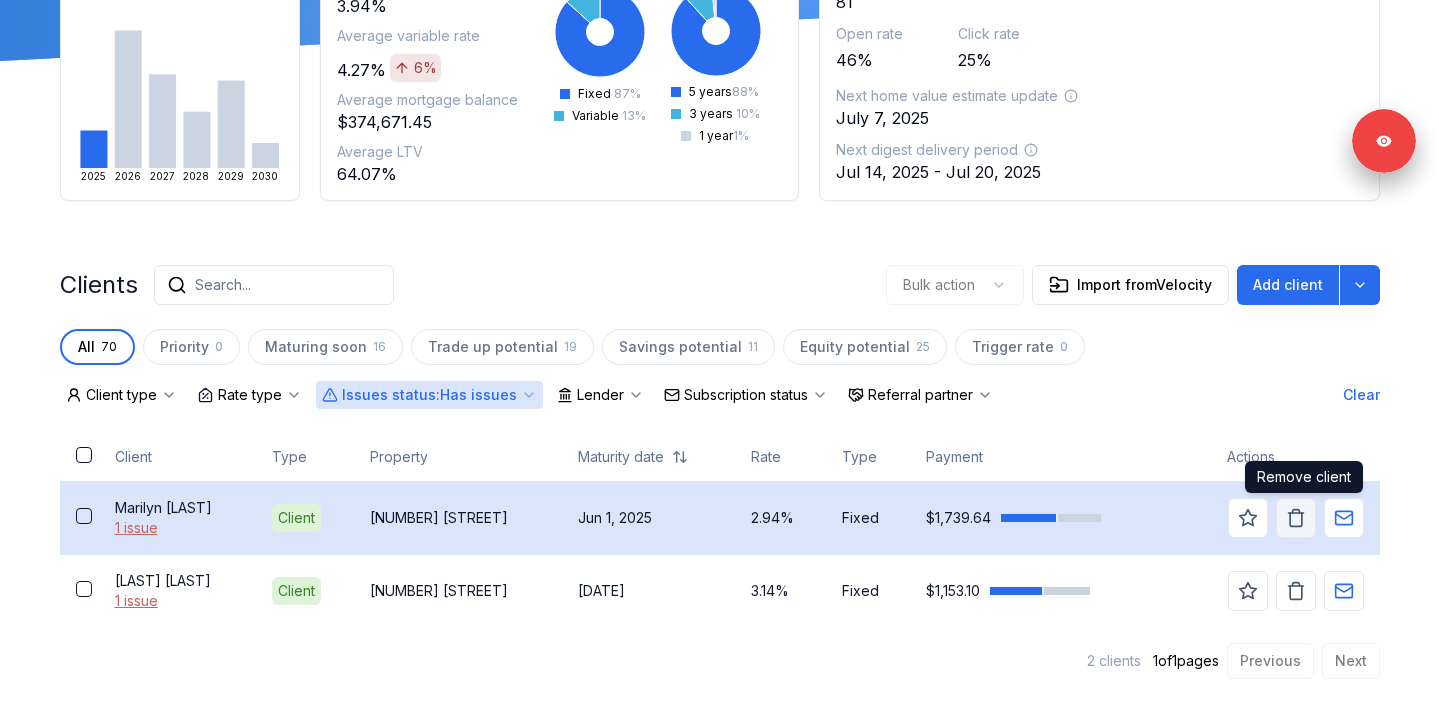 click 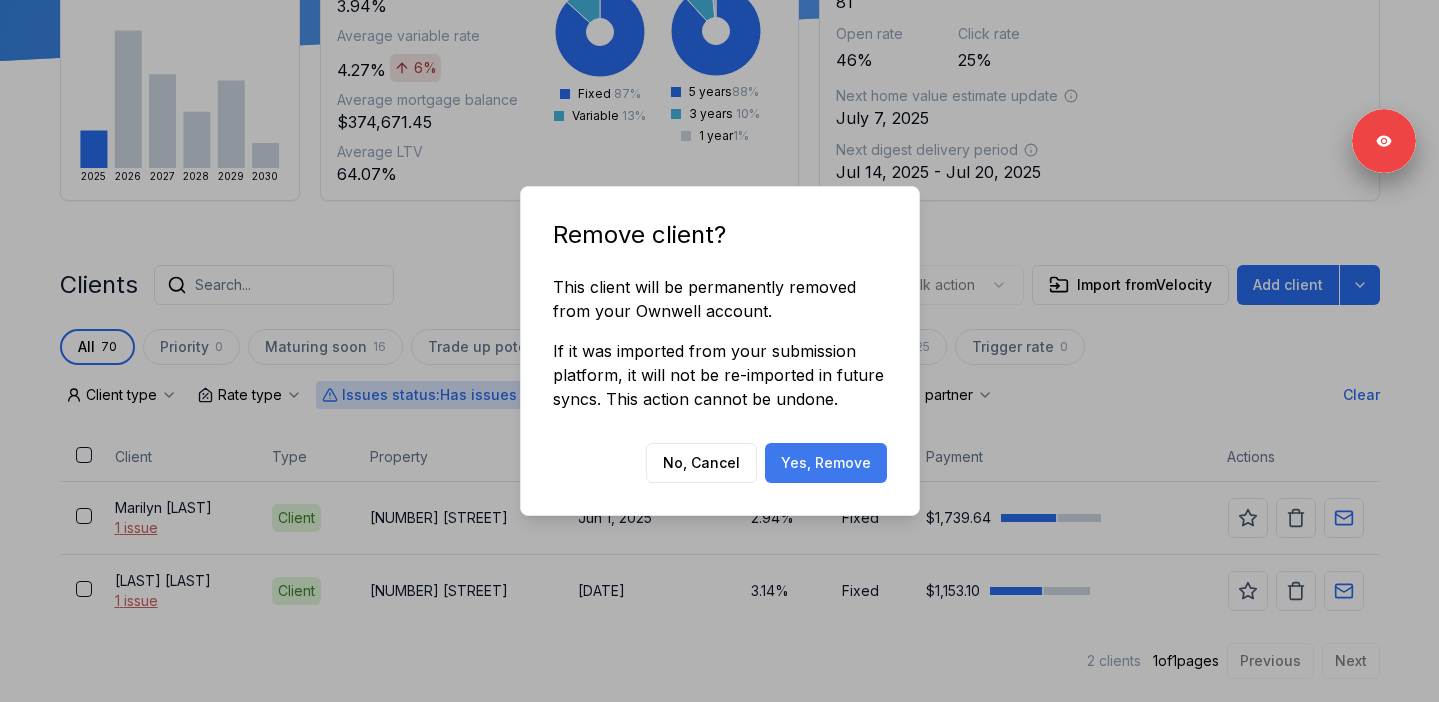 click on "Yes, Remove" at bounding box center (826, 463) 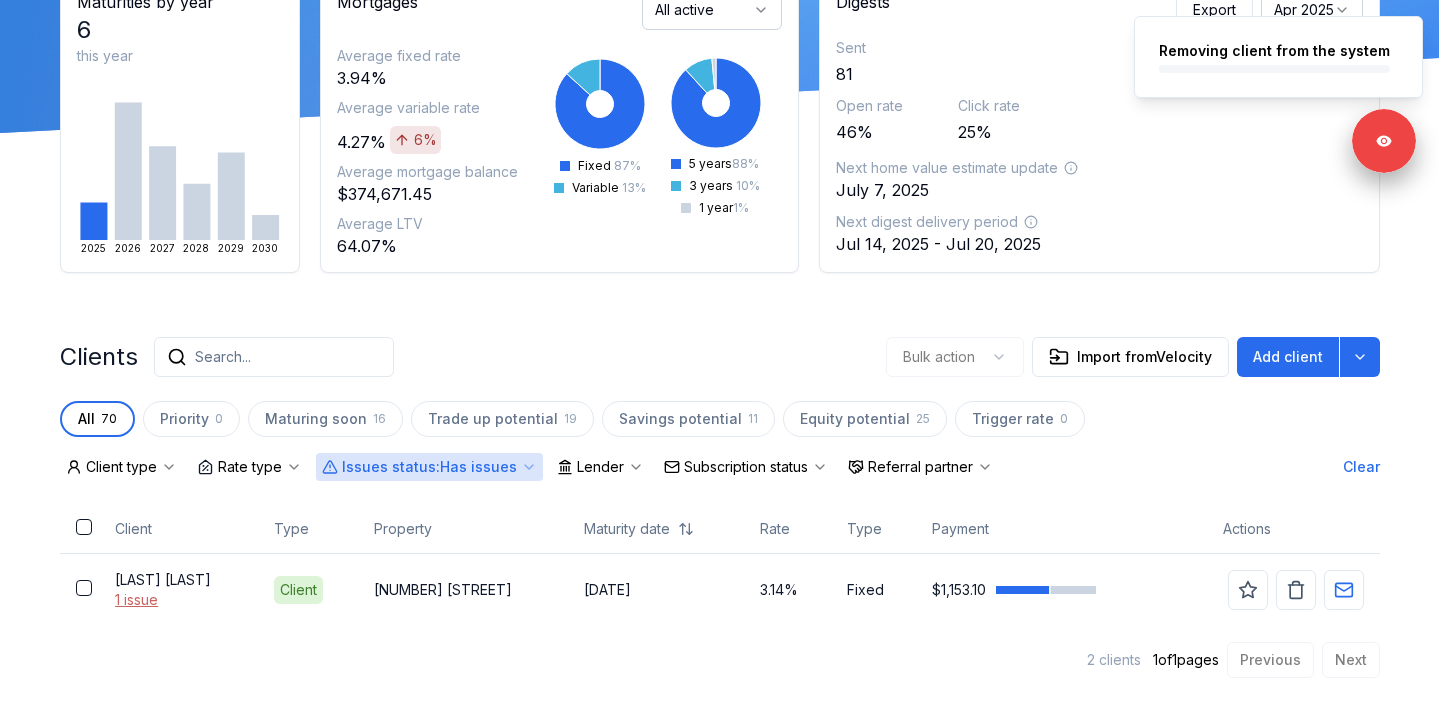 scroll, scrollTop: 166, scrollLeft: 0, axis: vertical 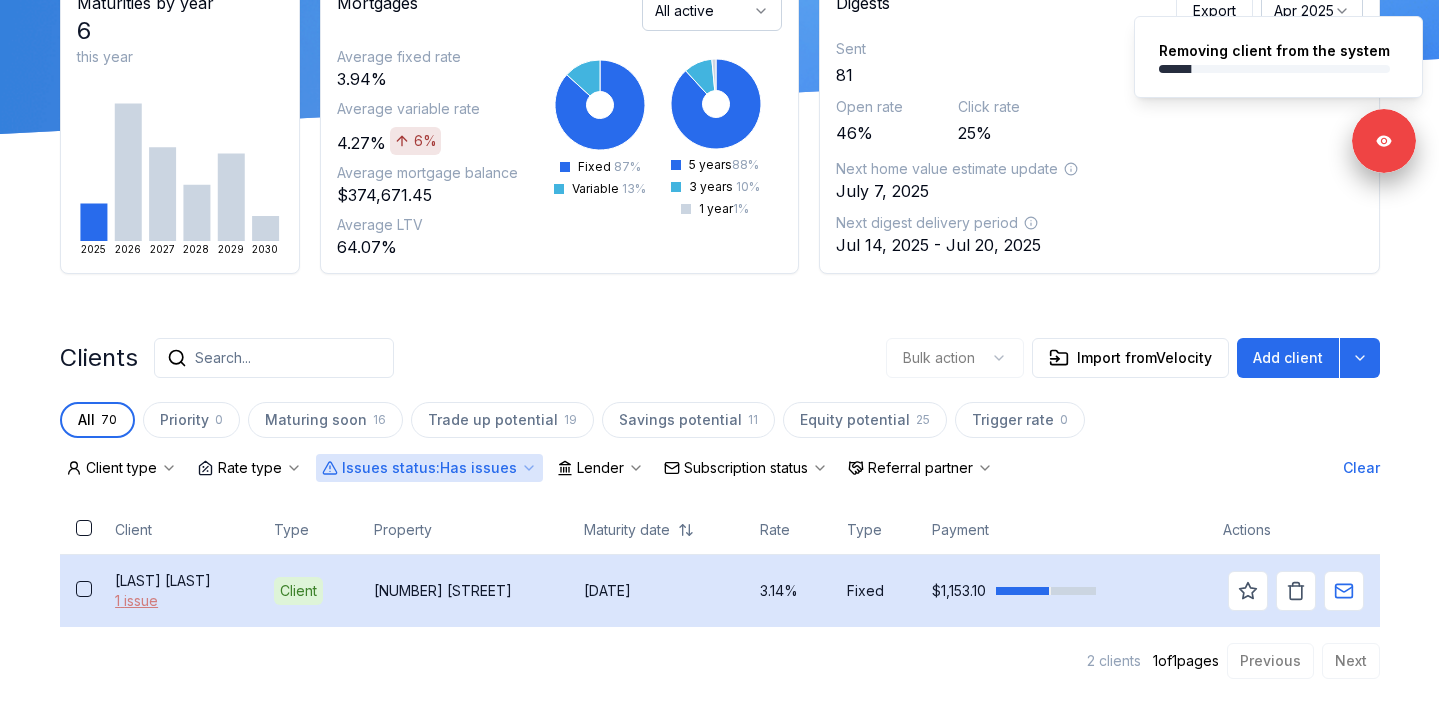 click on "1   issue" at bounding box center (178, 601) 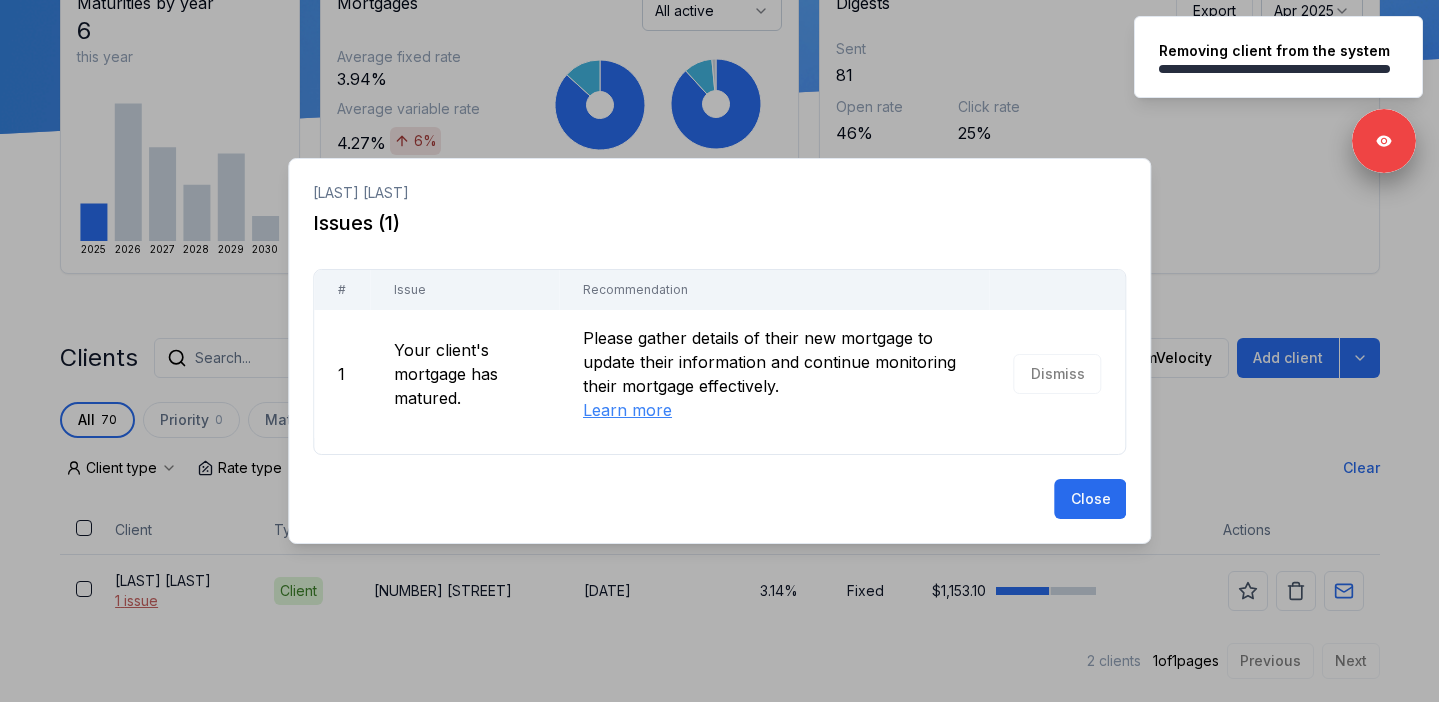 click at bounding box center (719, 351) 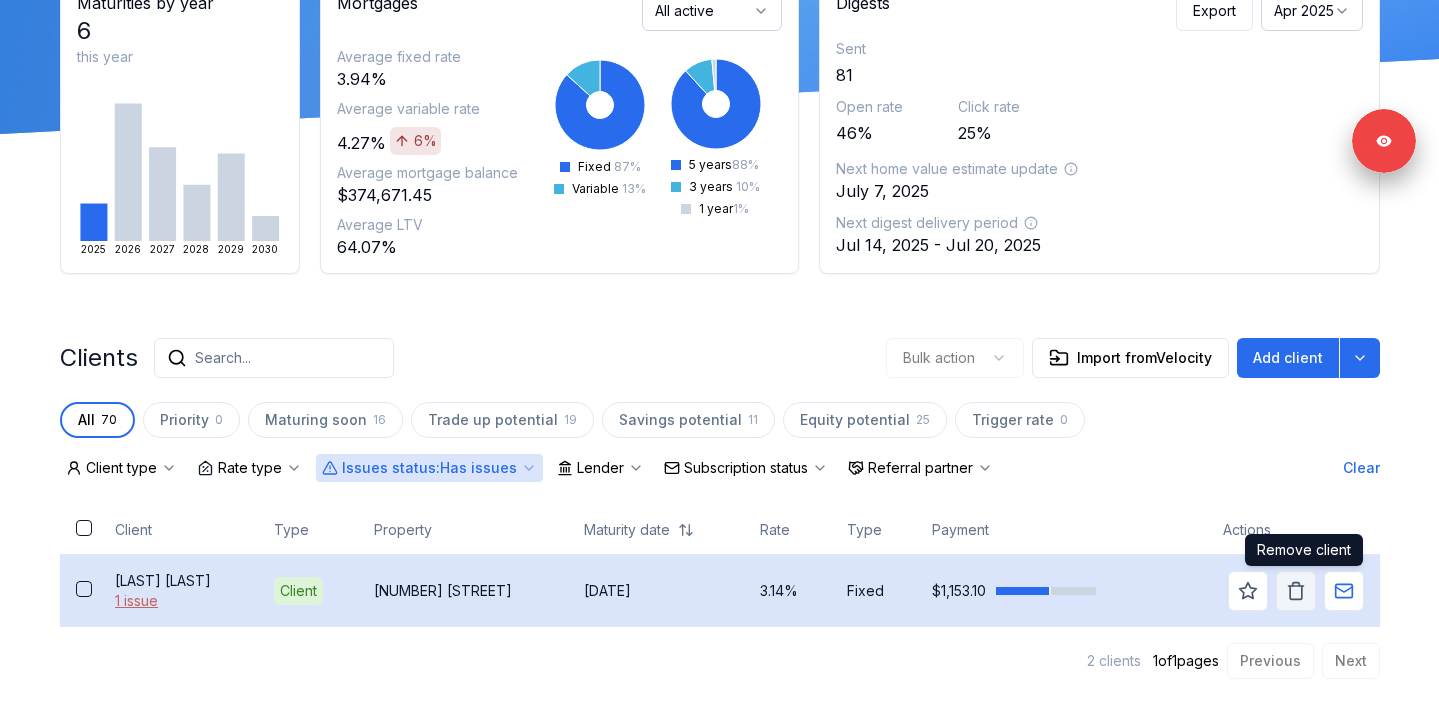 click 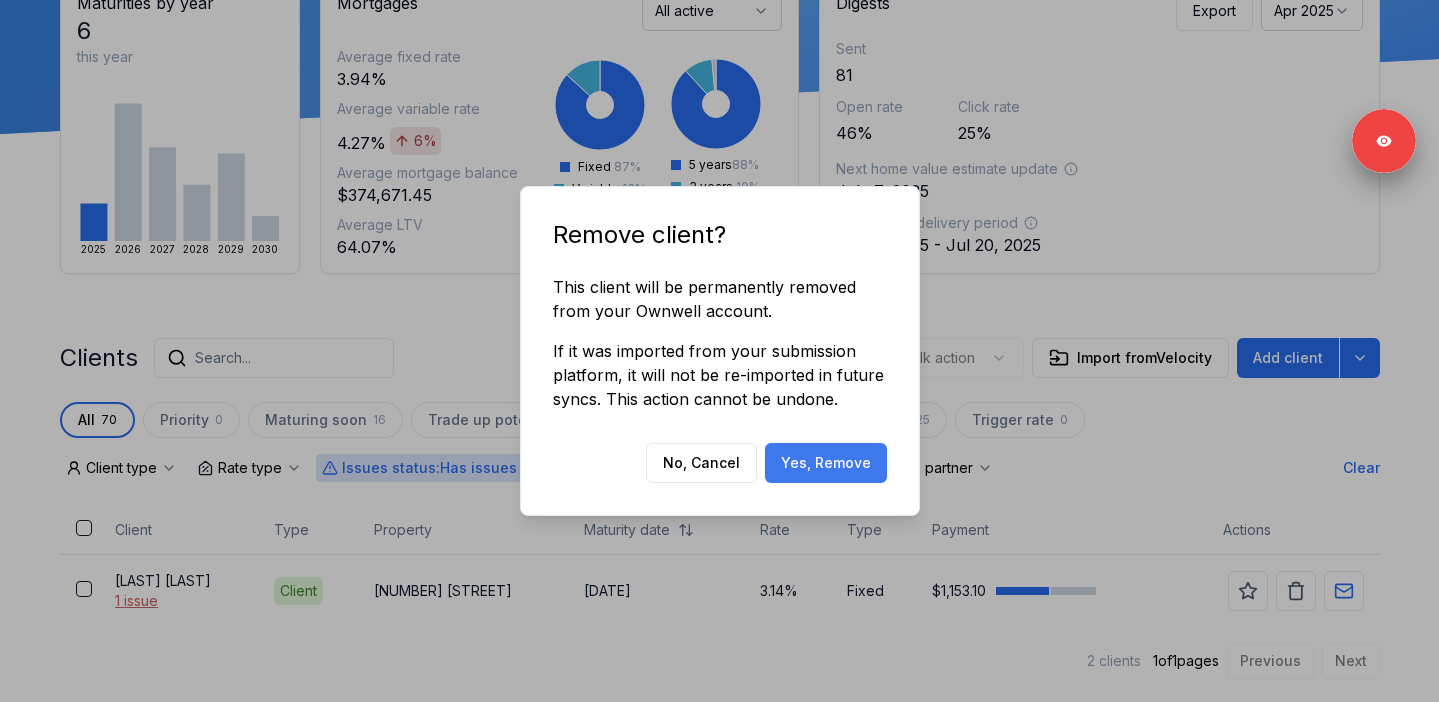 click on "Yes, Remove" at bounding box center [826, 463] 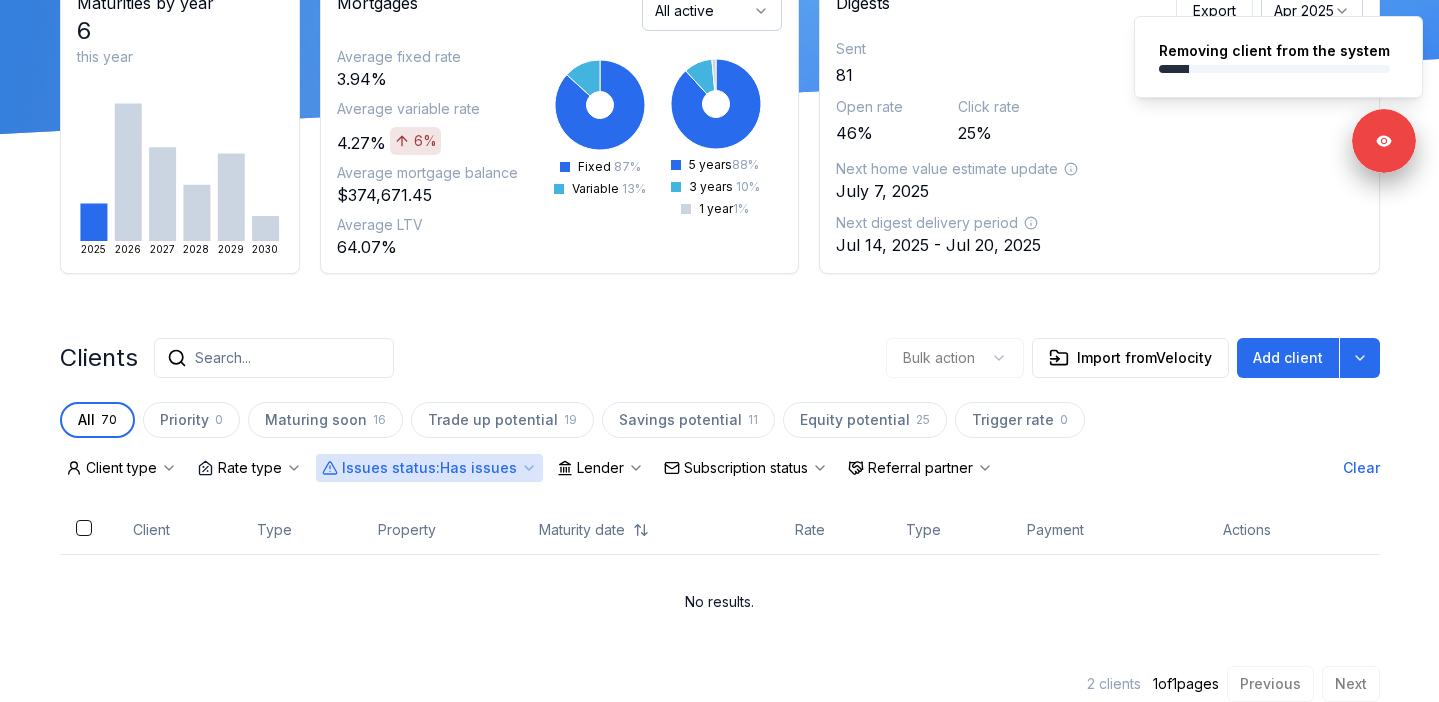 click on "Issues status :  Has issues" at bounding box center (429, 468) 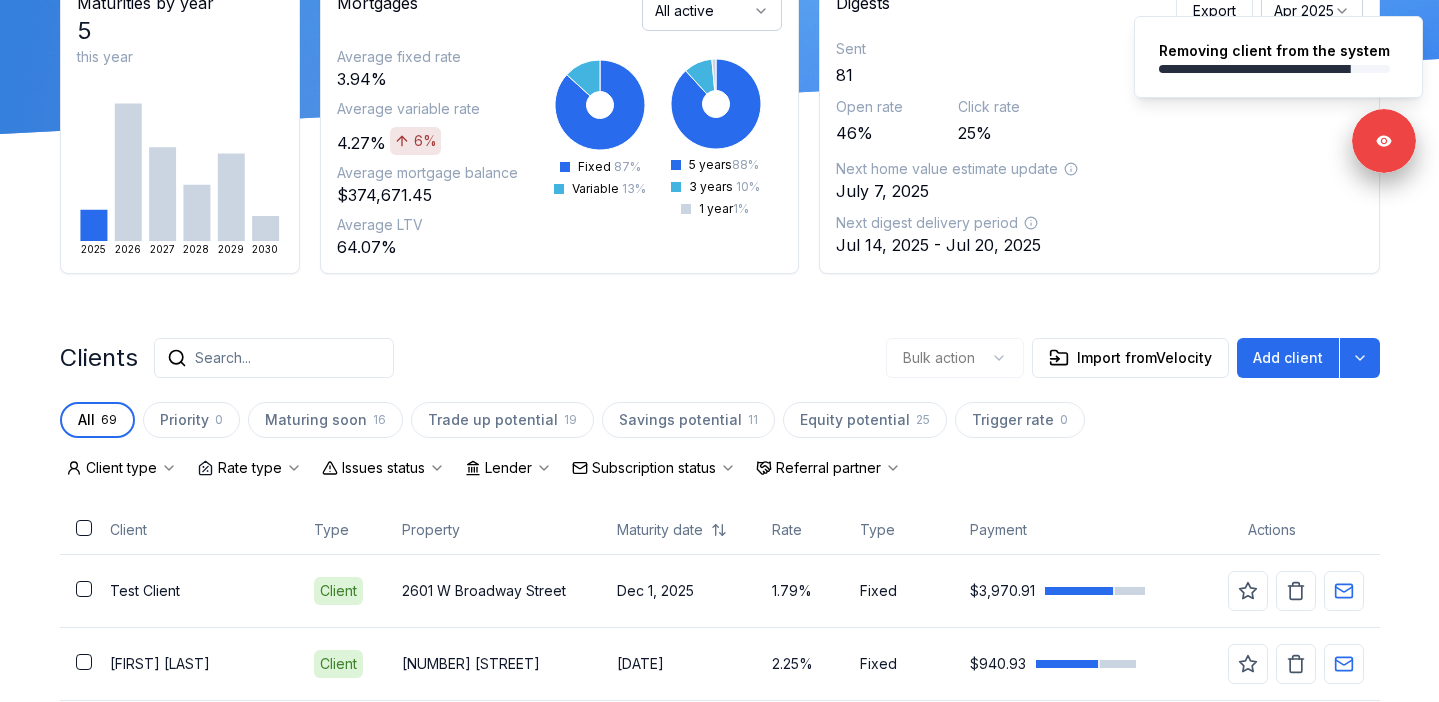 click on "Subscription status" at bounding box center (654, 468) 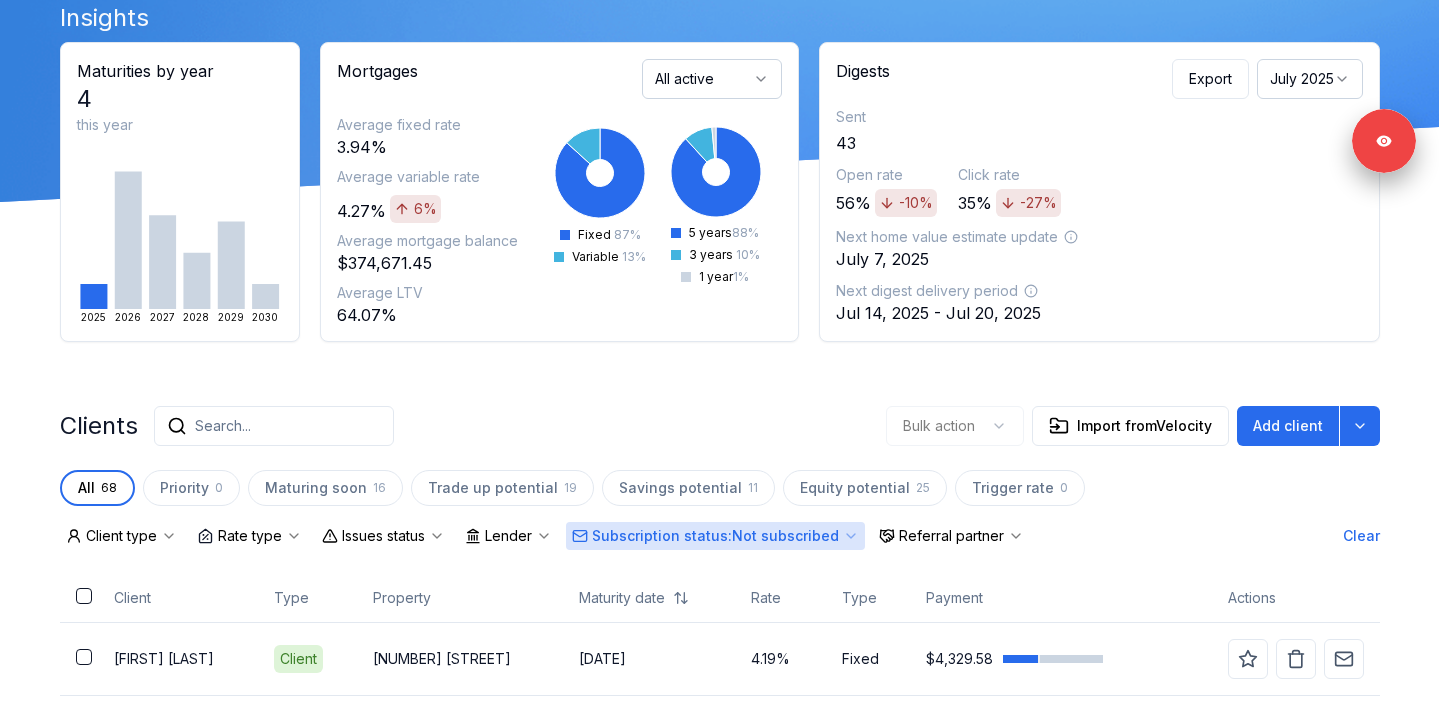 scroll, scrollTop: 219, scrollLeft: 0, axis: vertical 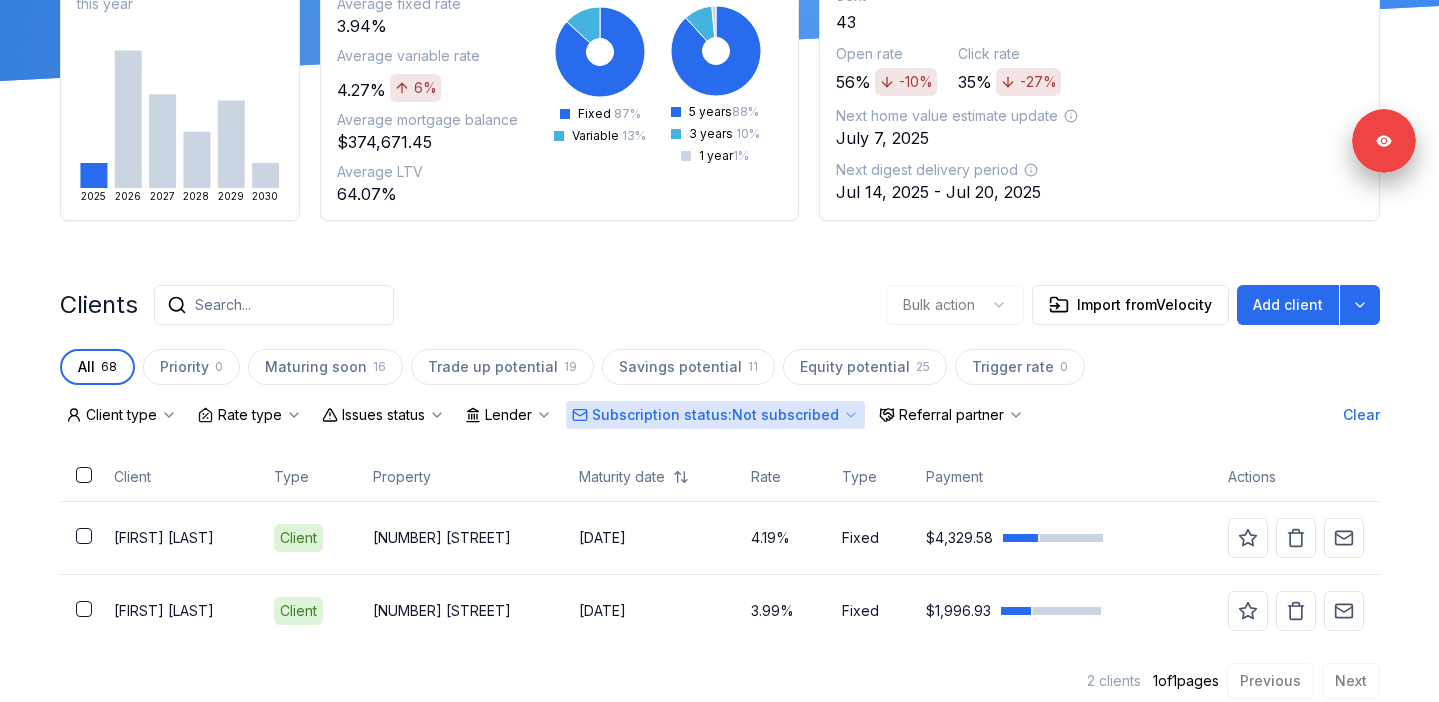 click on "Subscription status :  Not subscribed" at bounding box center (715, 415) 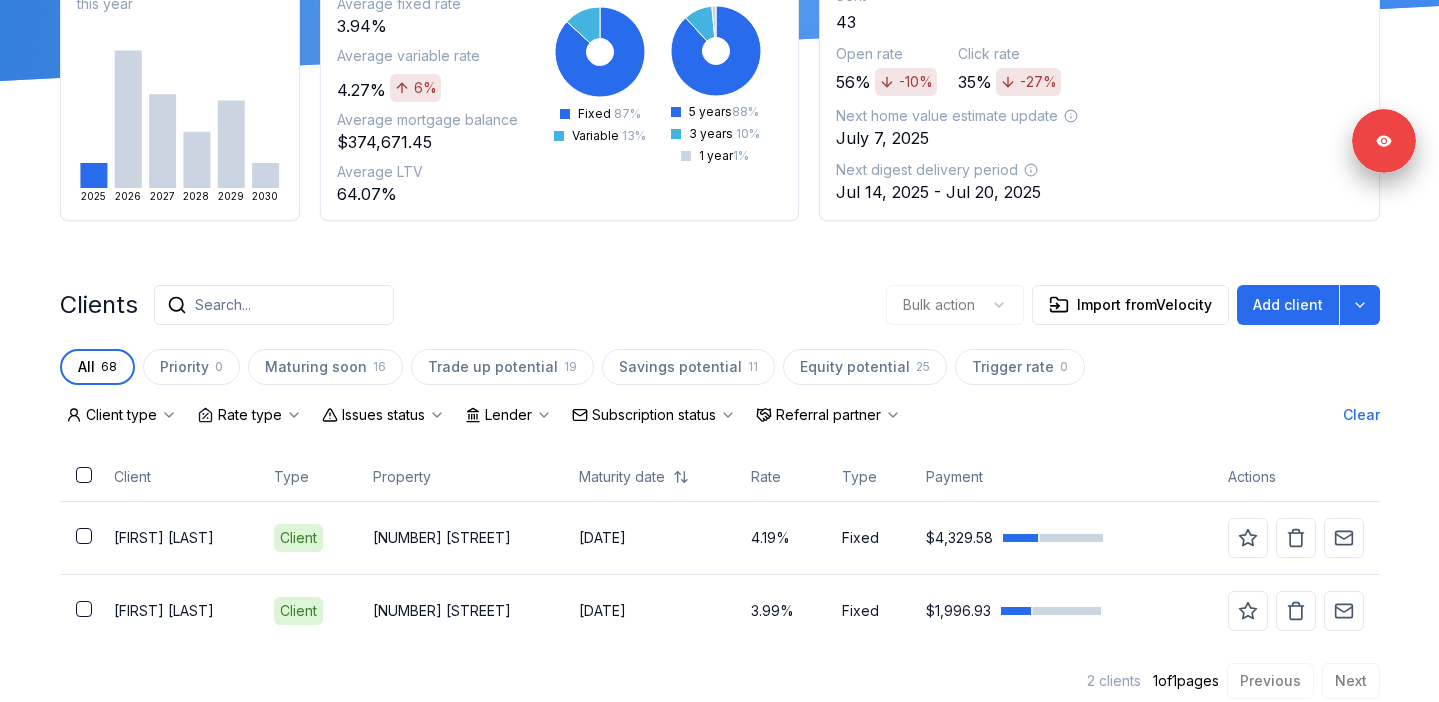 click on "Insights Maturities by year 4 this year 2025 2026 2027 2028 2029 2030 Mortgages All active Average fixed rate 3.94% Average variable rate 4.27% 6% Average mortgage balance $374,671.45 Average LTV 64.07% Fixed   87 % Variable   13 % 5 years  88 % 3 years   10 % 1 year  1 % Digests Export July 2025 Sent 43 Open rate 56% -10% Click rate 35% -27% Next home value estimate update July 7, 2025 Next digest delivery period Jul 14, 2025 - Jul 20, 2025 Clients Search... Bulk action   Import from  Velocity Add client All 68 Priority 0 Maturing soon 16 Trade up potential 19 Savings potential 11 Equity potential 25 Trigger rate 0 Client type Rate type Issues status Lender Subscription status Referral partner Clear Client Type Property Maturity date Rate Type Payment Actions Jeff   Hoover Client 992 Springbank Avenue Jun 3, 2030 4.19% Fixed $4,329.58 Kate   VanAlstine  Client 282 South Mill Street Jun 19, 2030 3.99% Fixed $1,996.93 2   clients 1  of  1  pages Previous Next All  0  clients on this page are selected. 2" at bounding box center (720, 298) 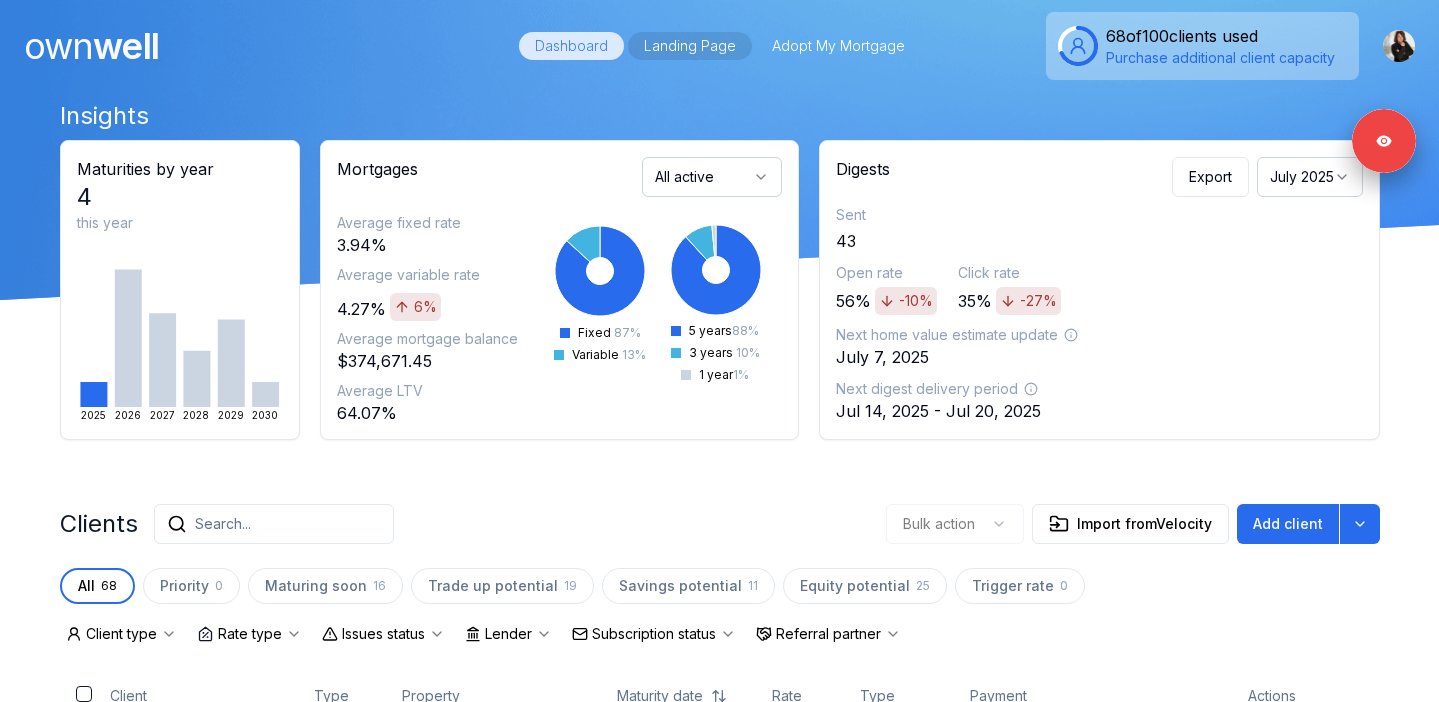 click on "Landing Page" at bounding box center (690, 46) 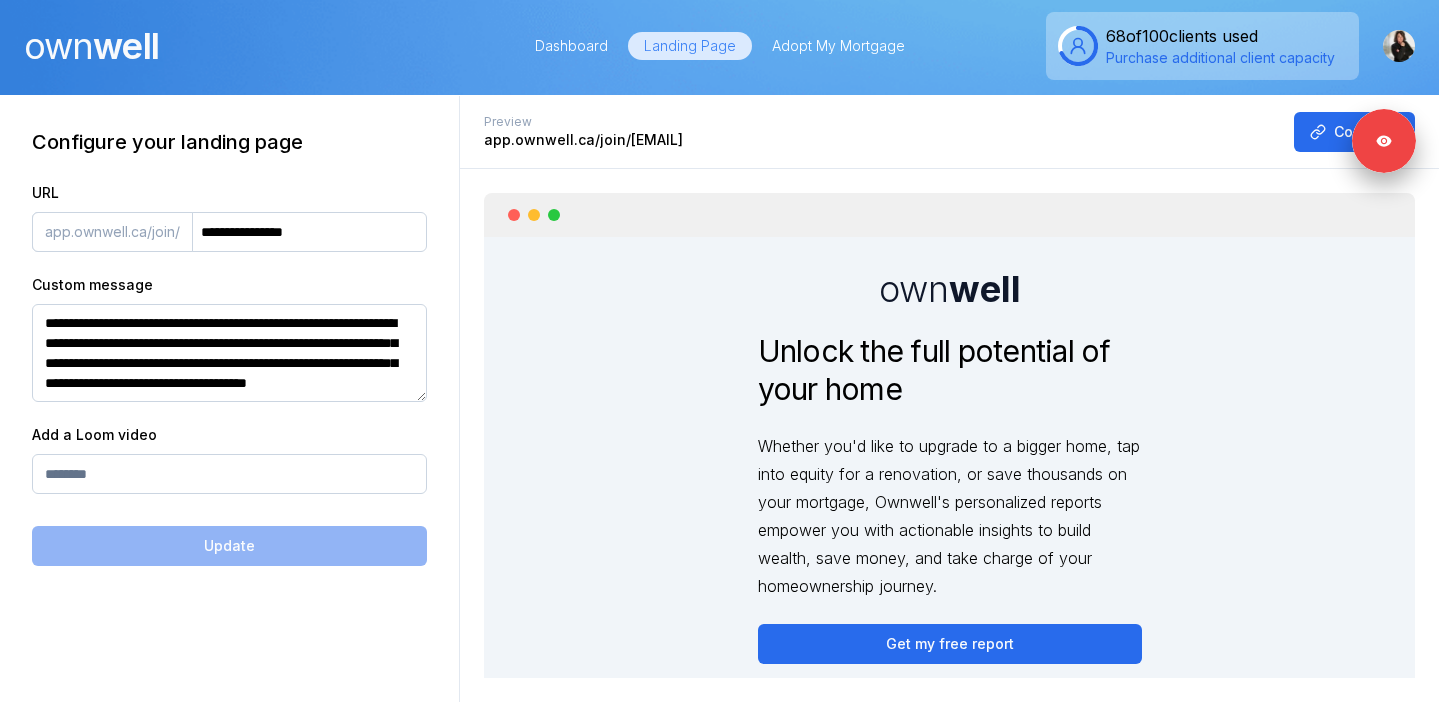 click on "Adopt My Mortgage" at bounding box center (838, 46) 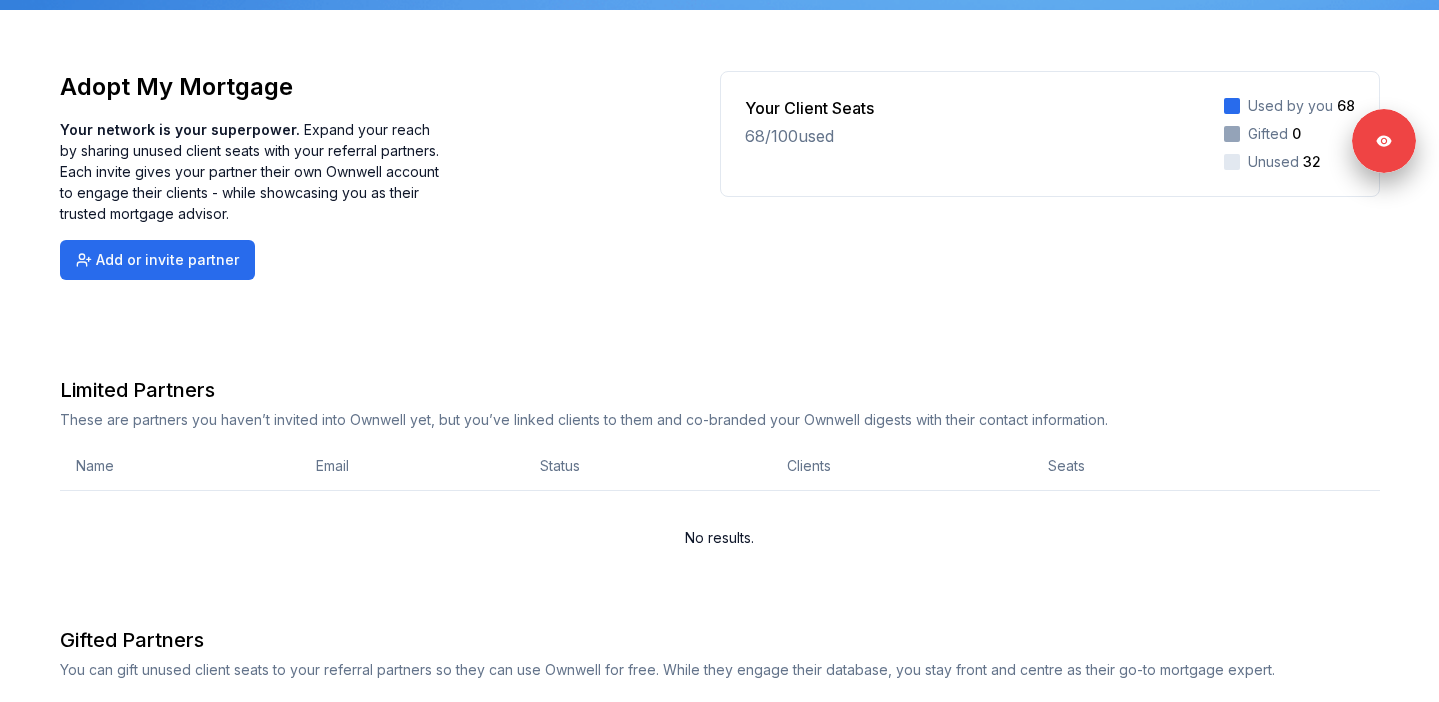 scroll, scrollTop: 0, scrollLeft: 0, axis: both 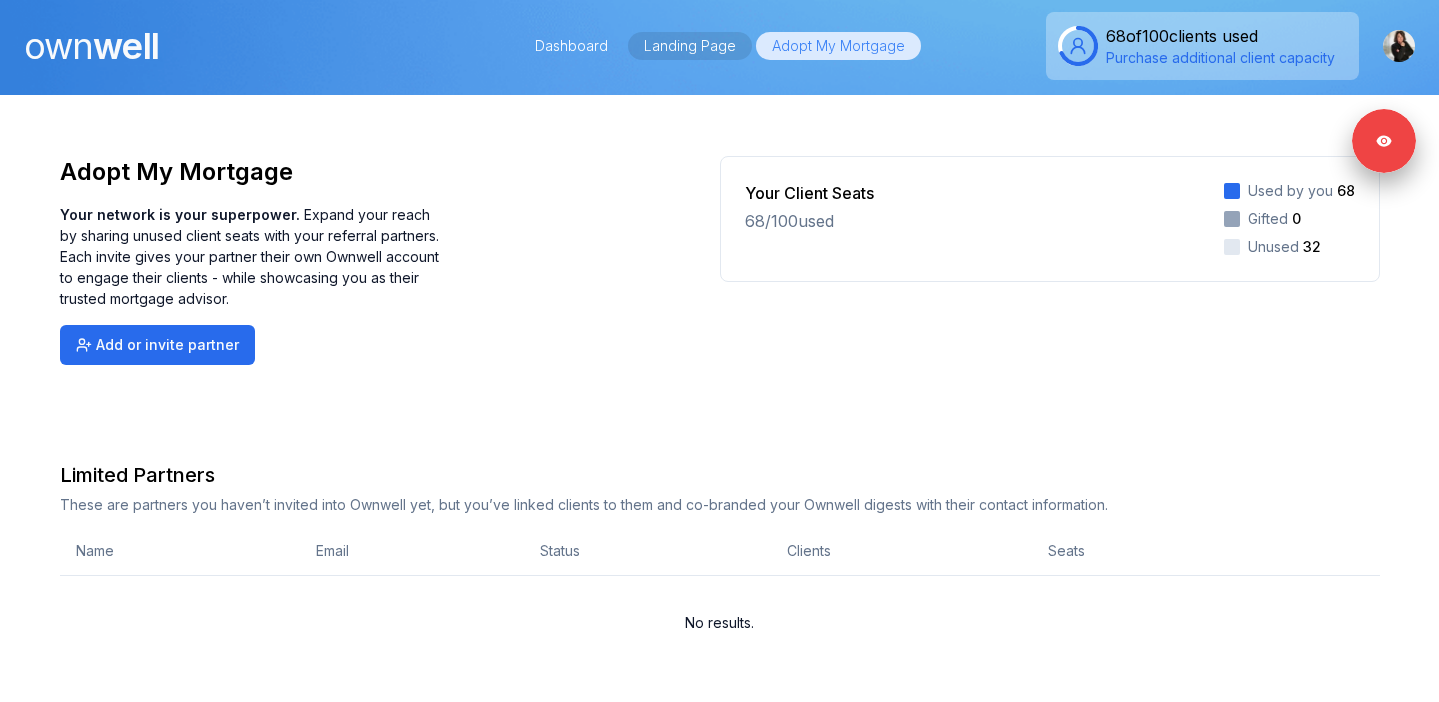 click on "Landing Page" at bounding box center [690, 46] 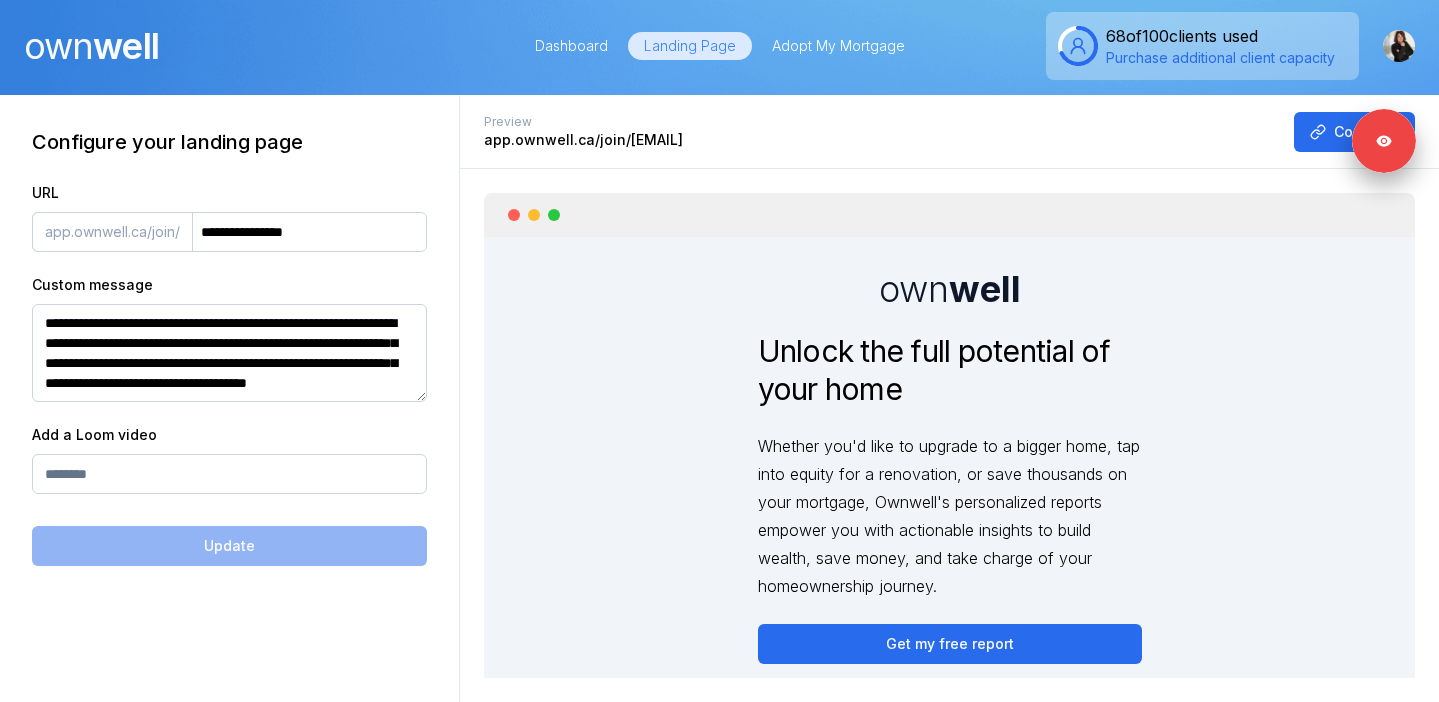click on "**********" at bounding box center (229, 353) 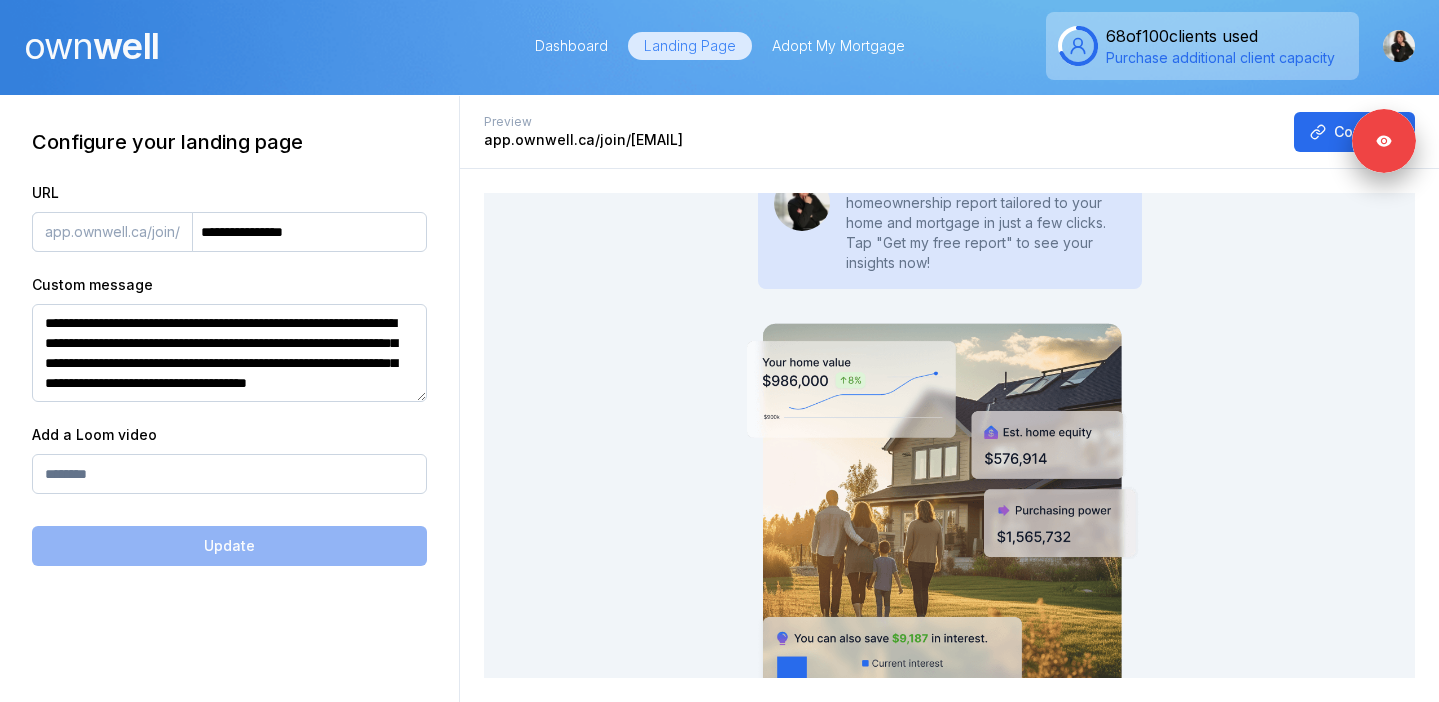 scroll, scrollTop: 273, scrollLeft: 0, axis: vertical 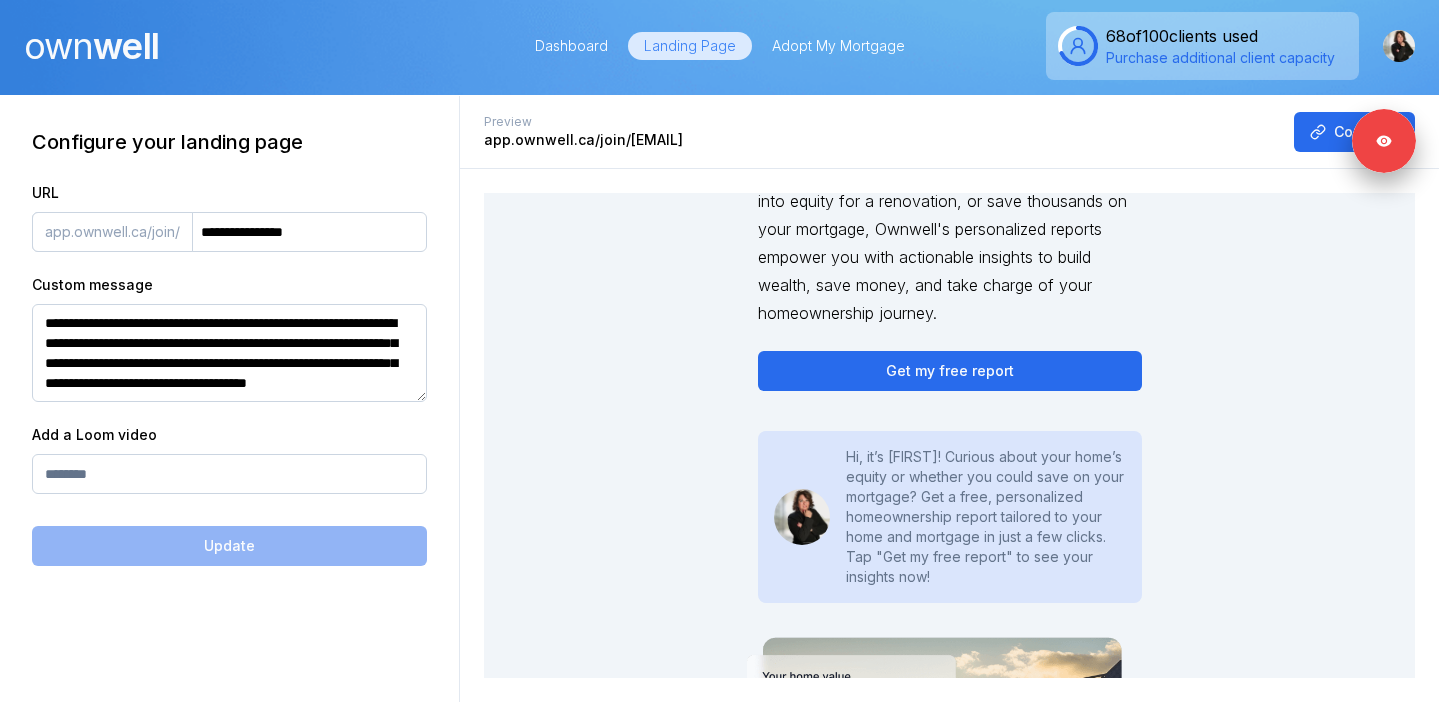 click on "own" at bounding box center [58, 46] 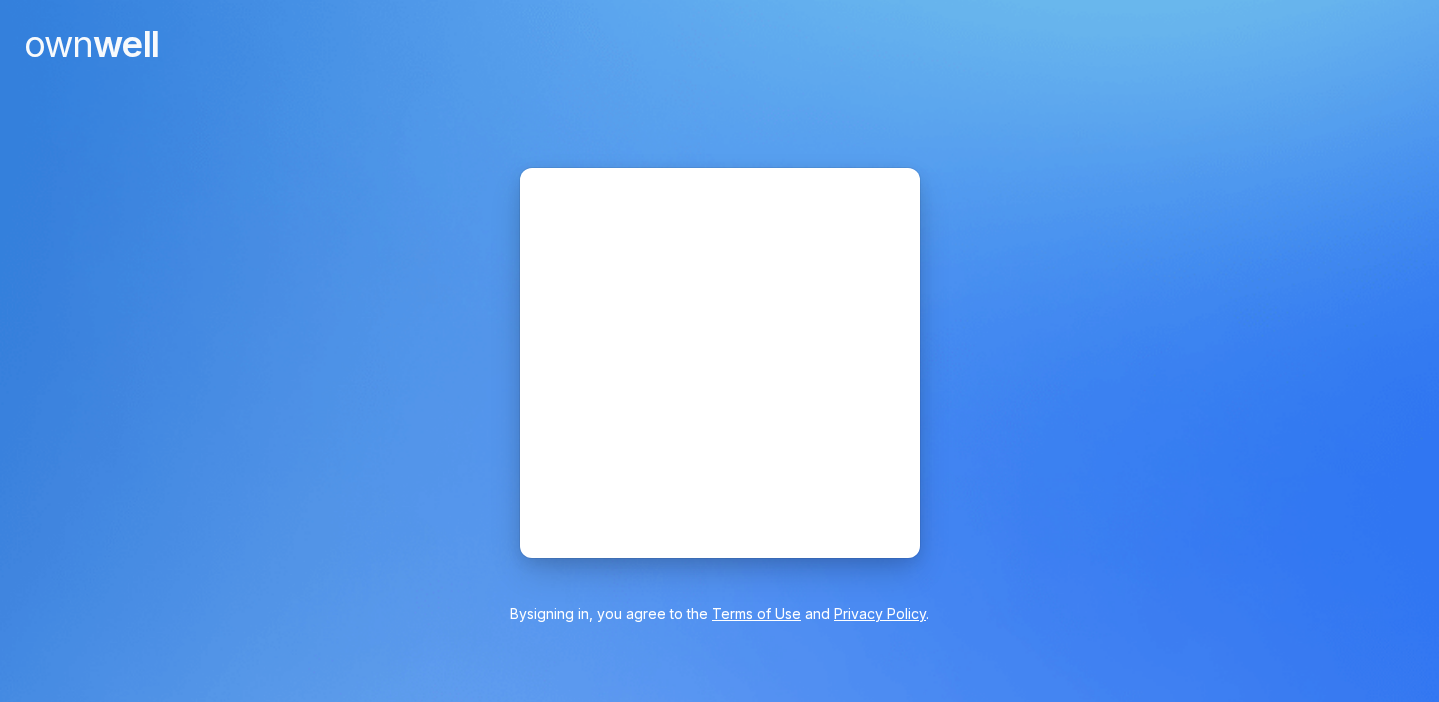 scroll, scrollTop: 0, scrollLeft: 0, axis: both 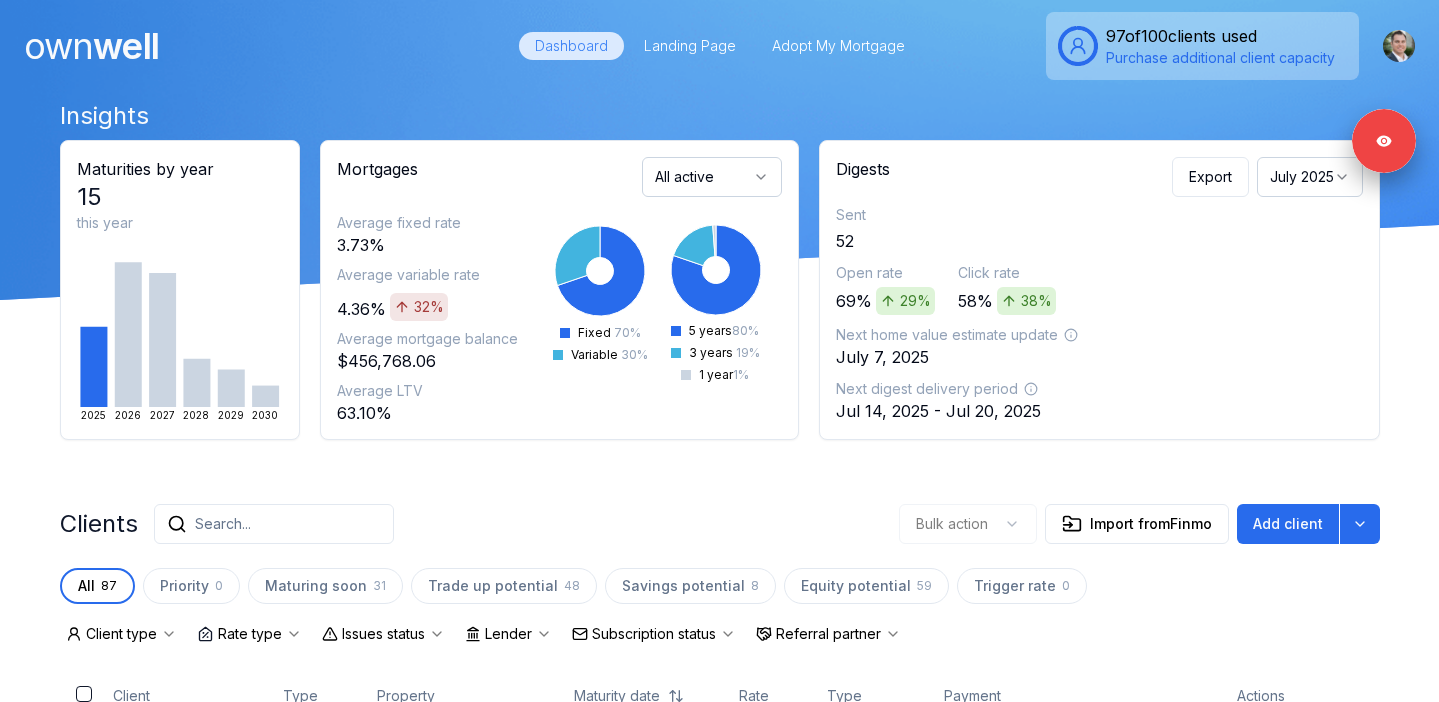 click on "Export July 2025" at bounding box center [1267, 177] 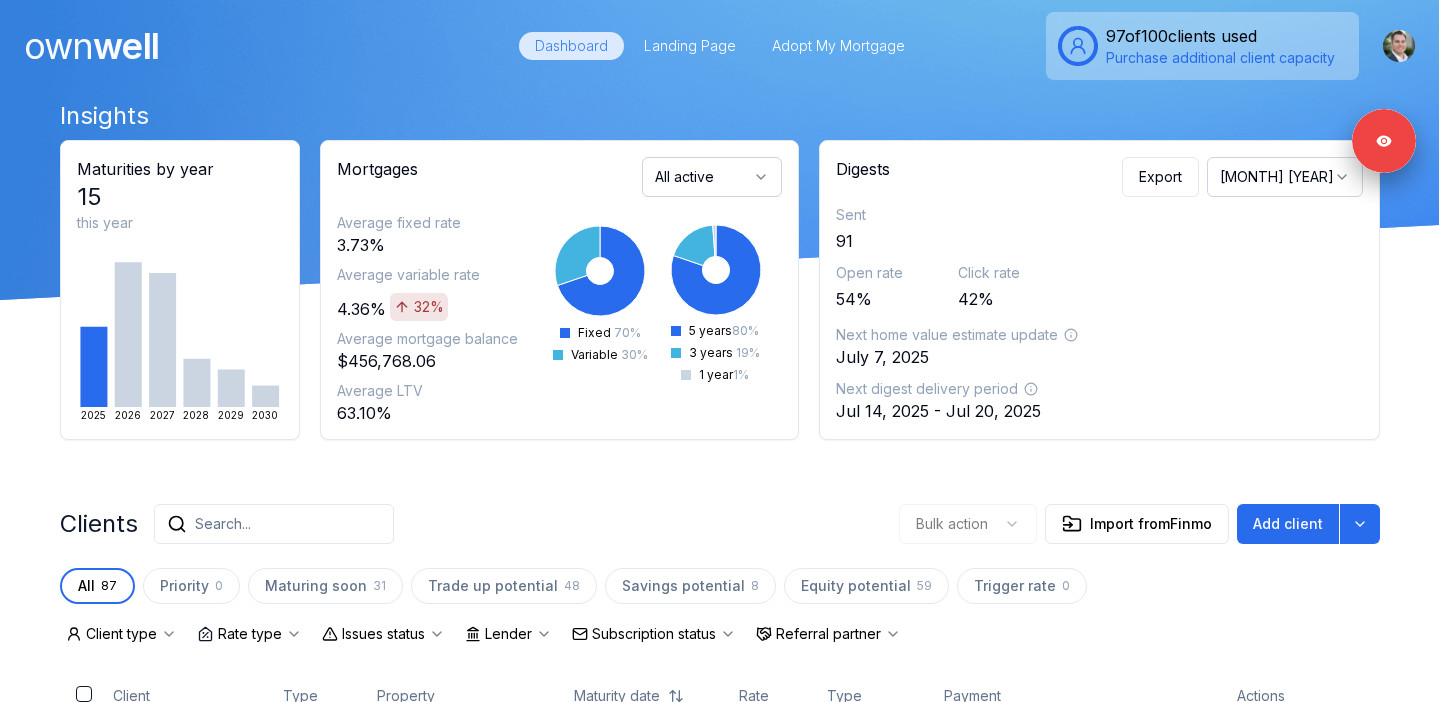 click on "June 2025" at bounding box center [1285, 177] 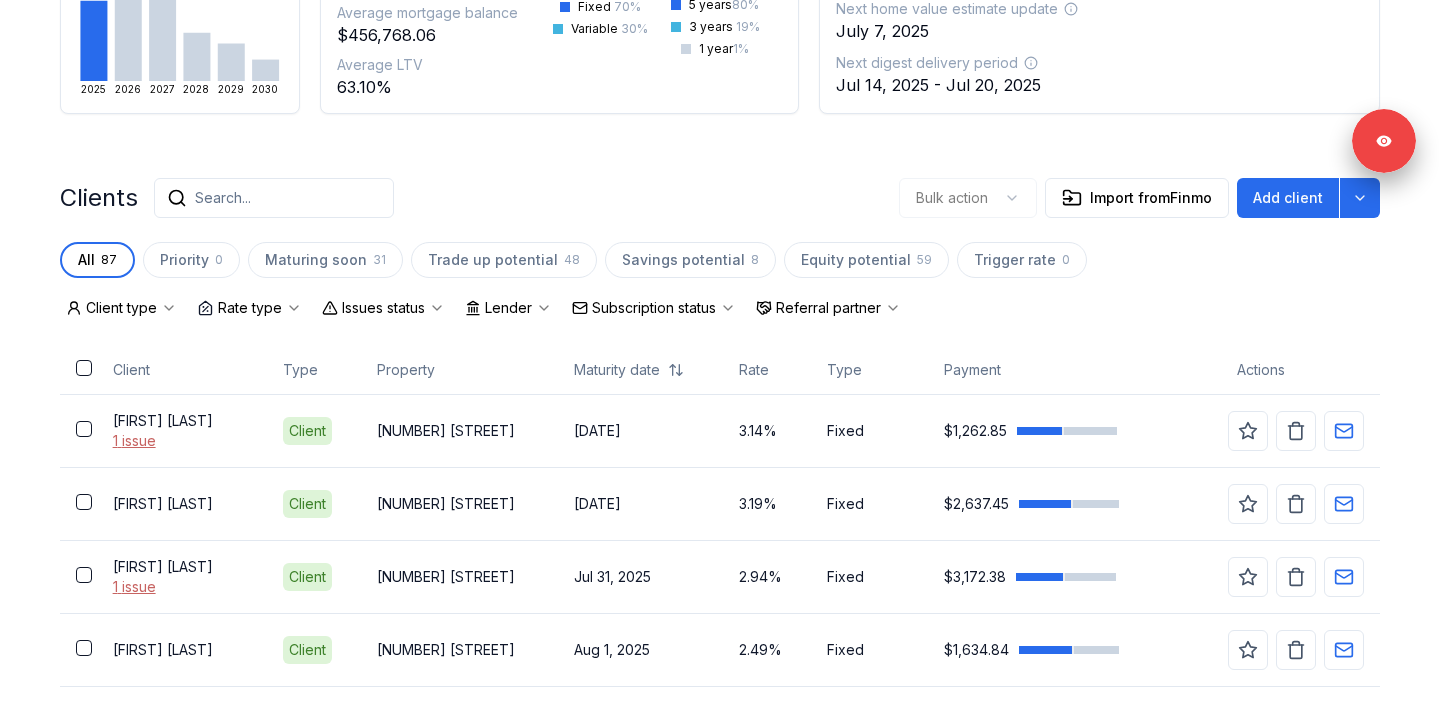 scroll, scrollTop: 0, scrollLeft: 0, axis: both 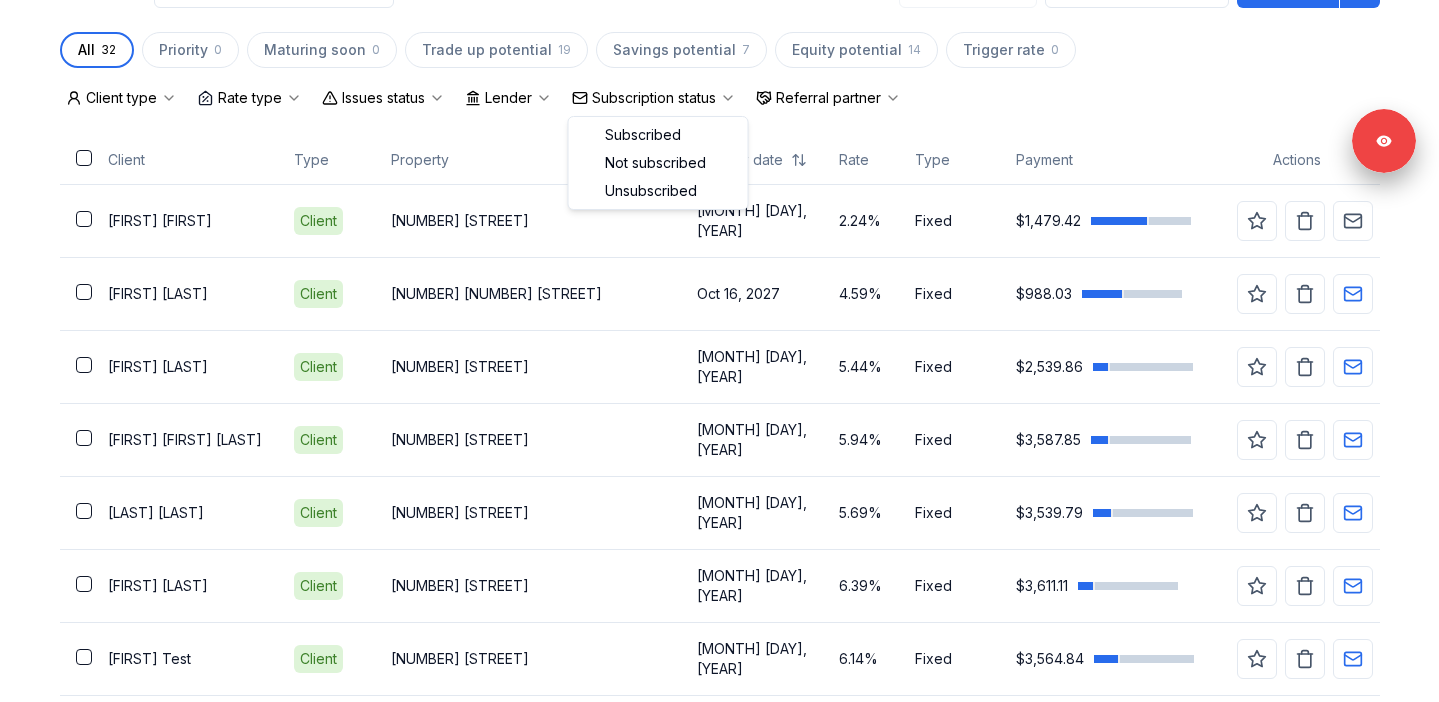 click on "Subscription status" at bounding box center [654, 98] 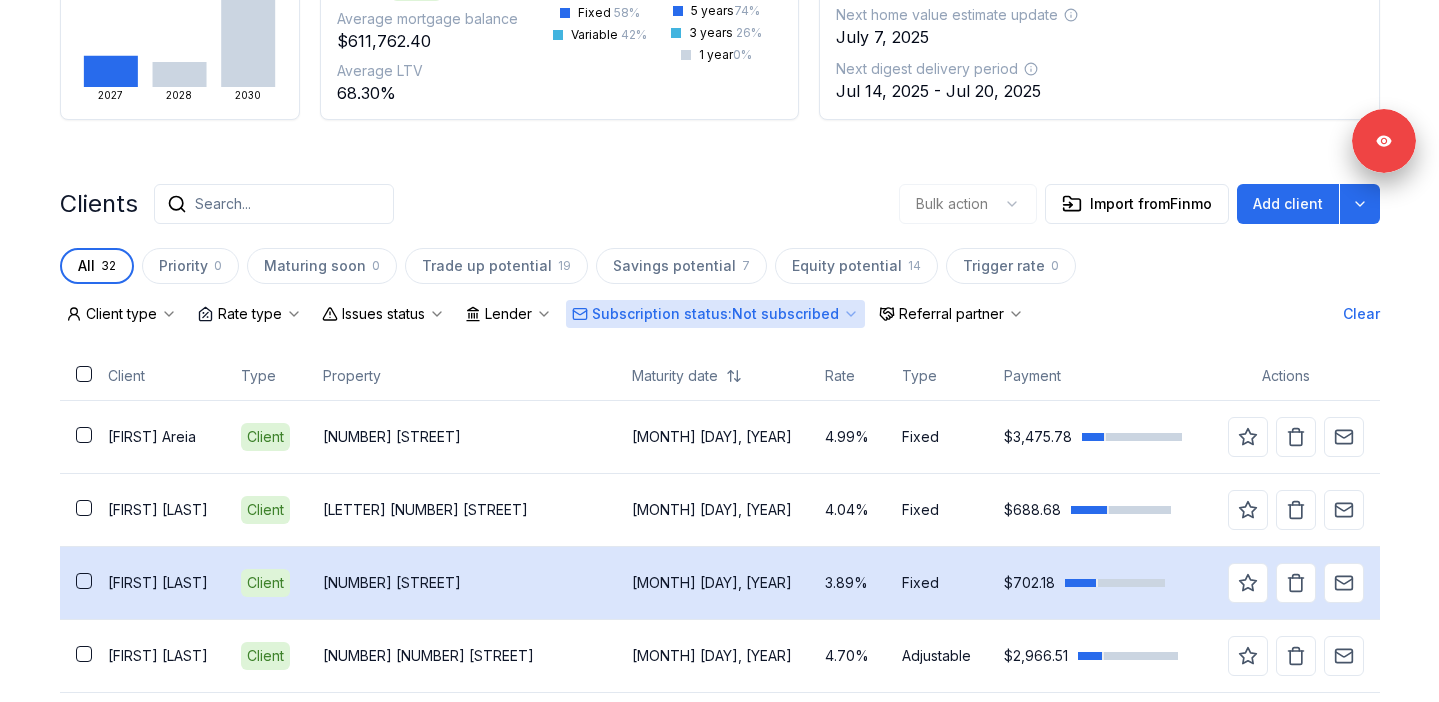 scroll, scrollTop: 178, scrollLeft: 0, axis: vertical 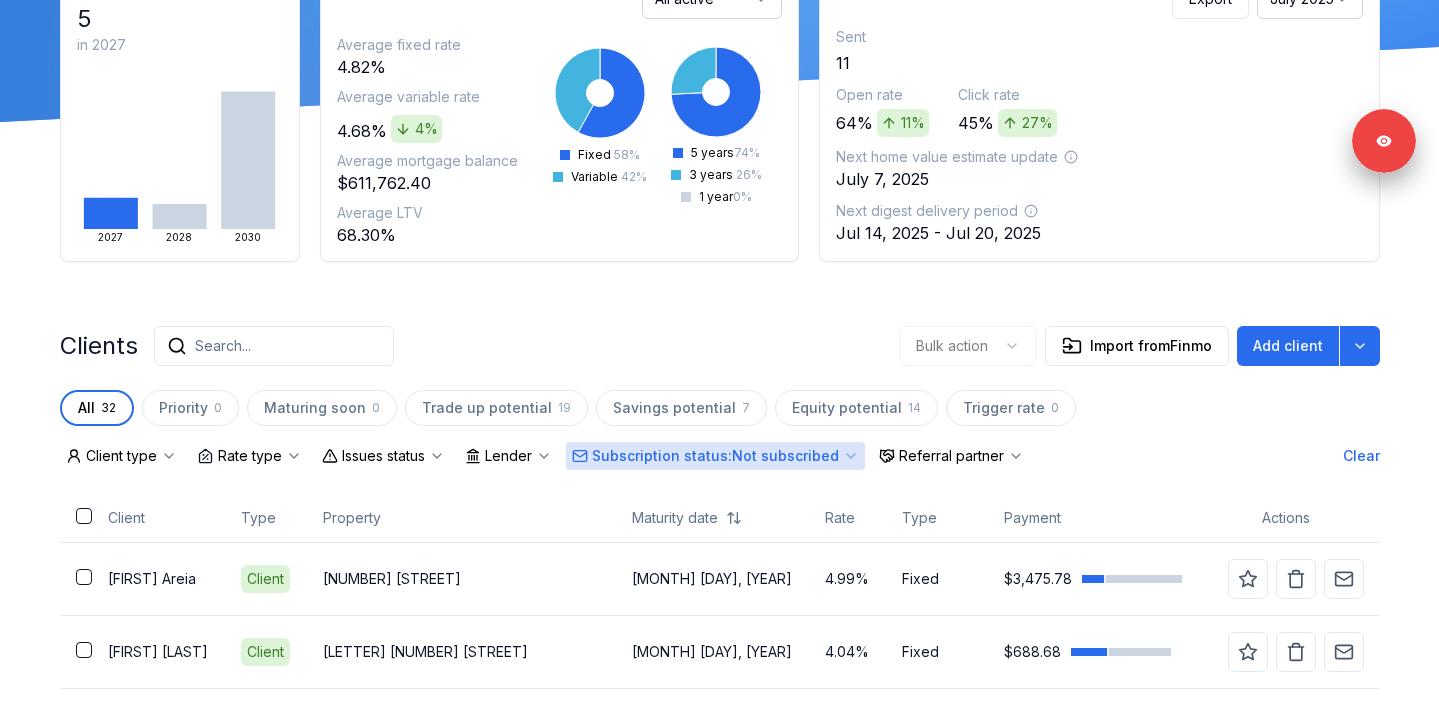 click on "Subscription status :  Not subscribed" at bounding box center (715, 456) 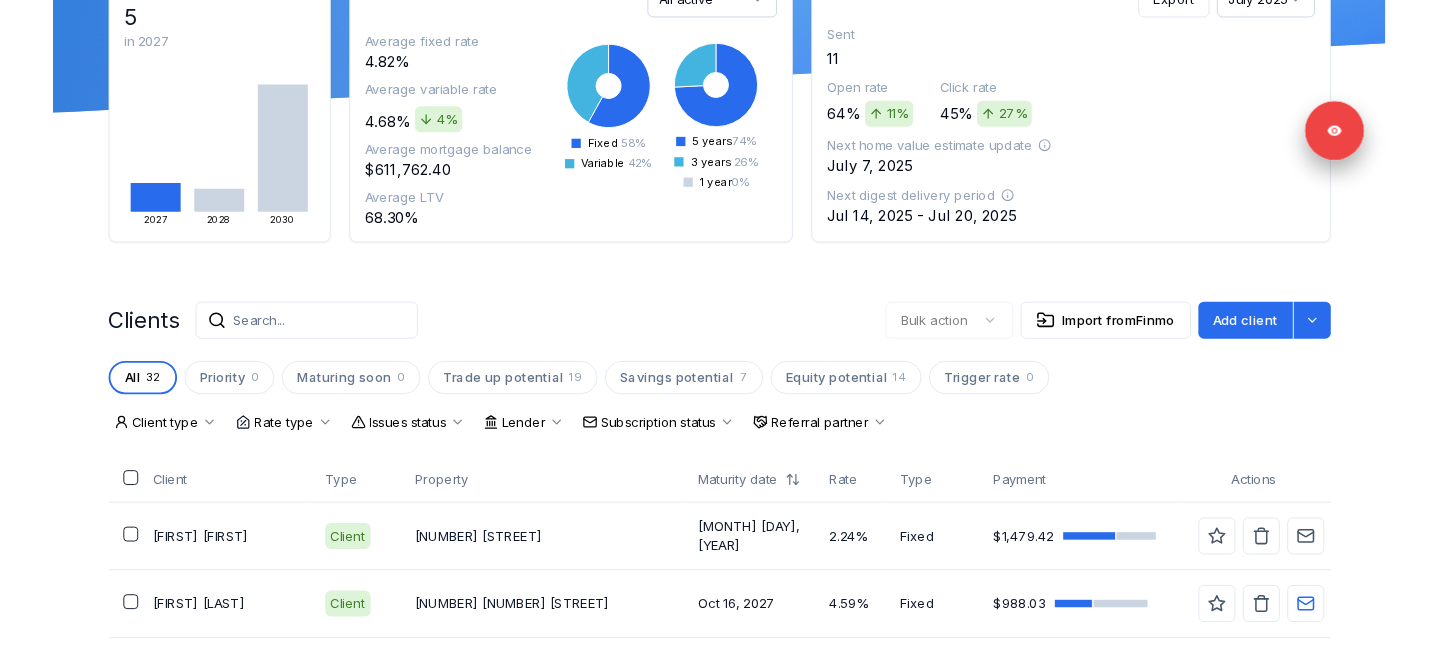 scroll, scrollTop: 0, scrollLeft: 0, axis: both 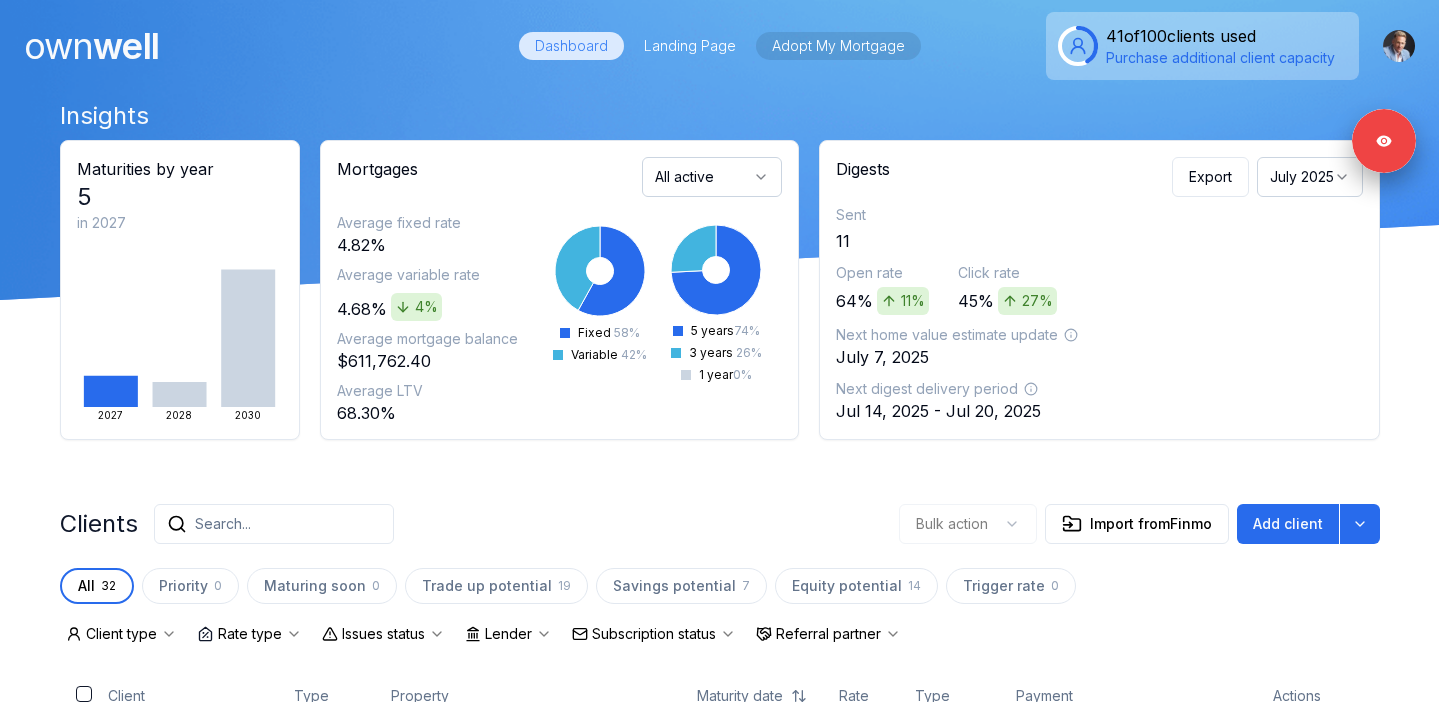 click on "Adopt My Mortgage" at bounding box center [838, 46] 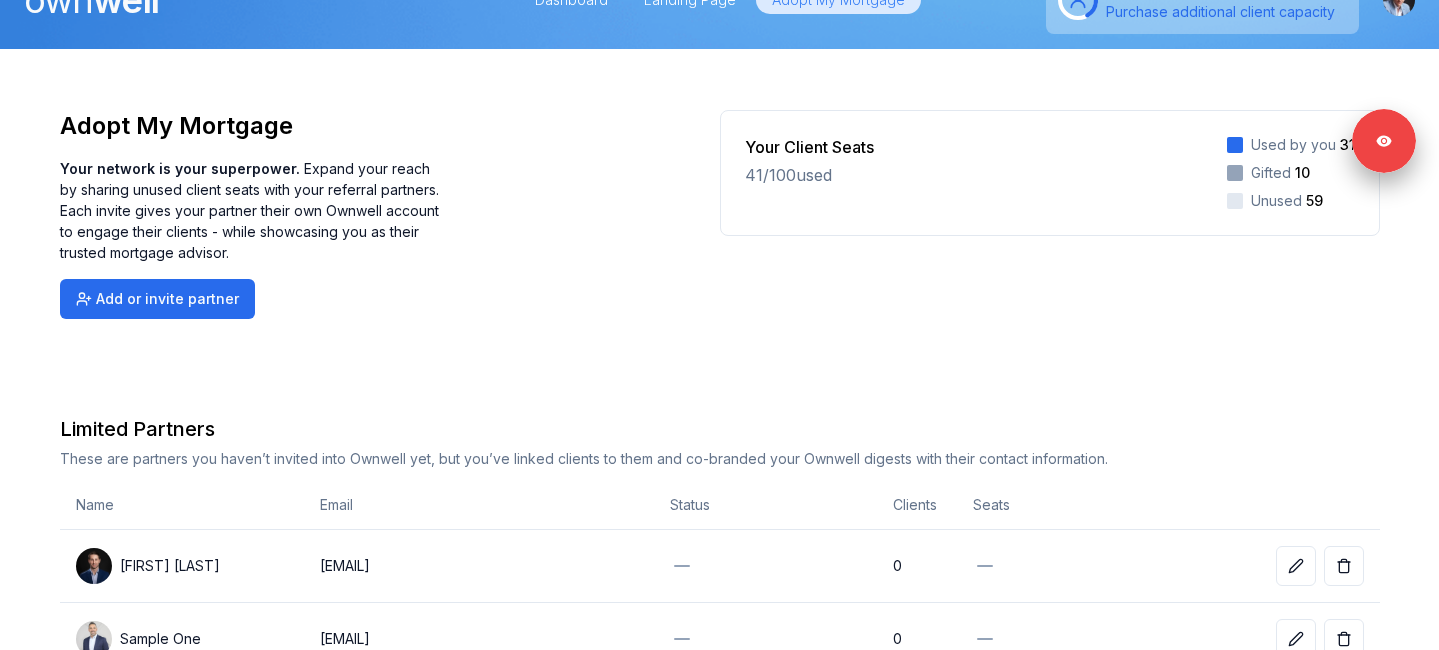 scroll, scrollTop: 0, scrollLeft: 0, axis: both 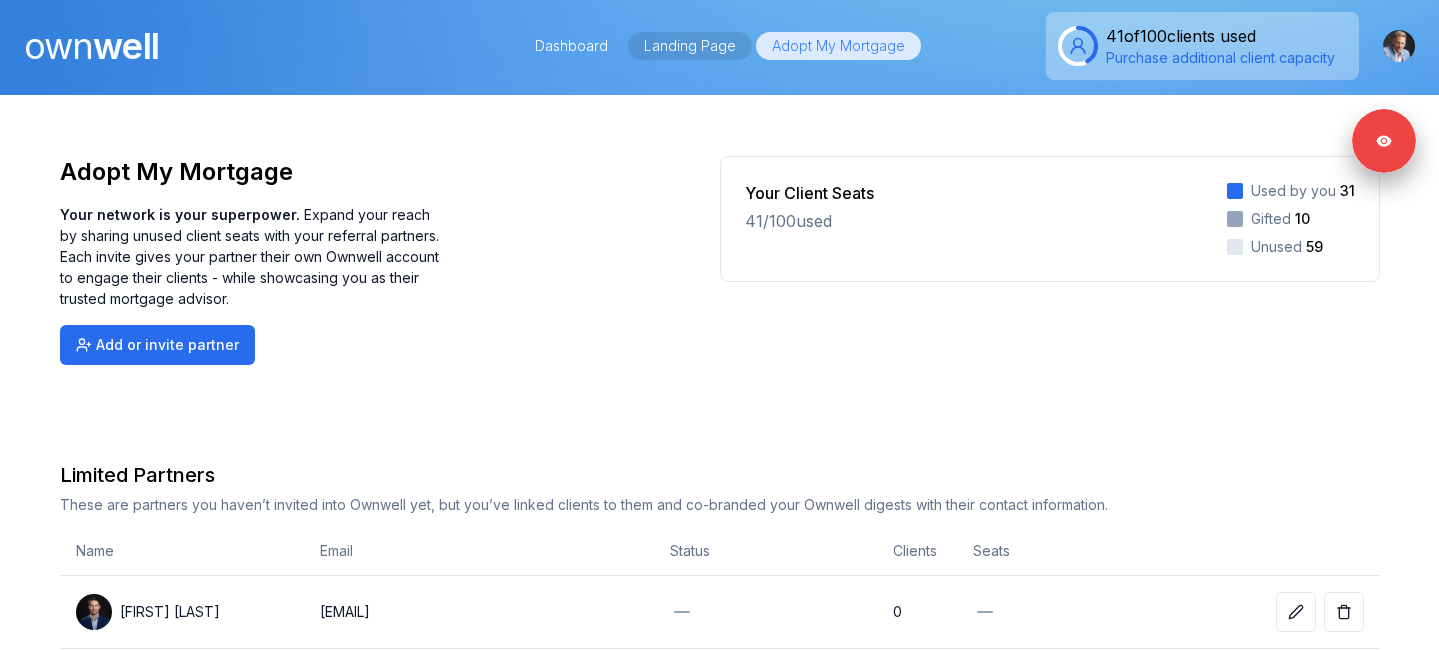click on "Landing Page" at bounding box center [690, 46] 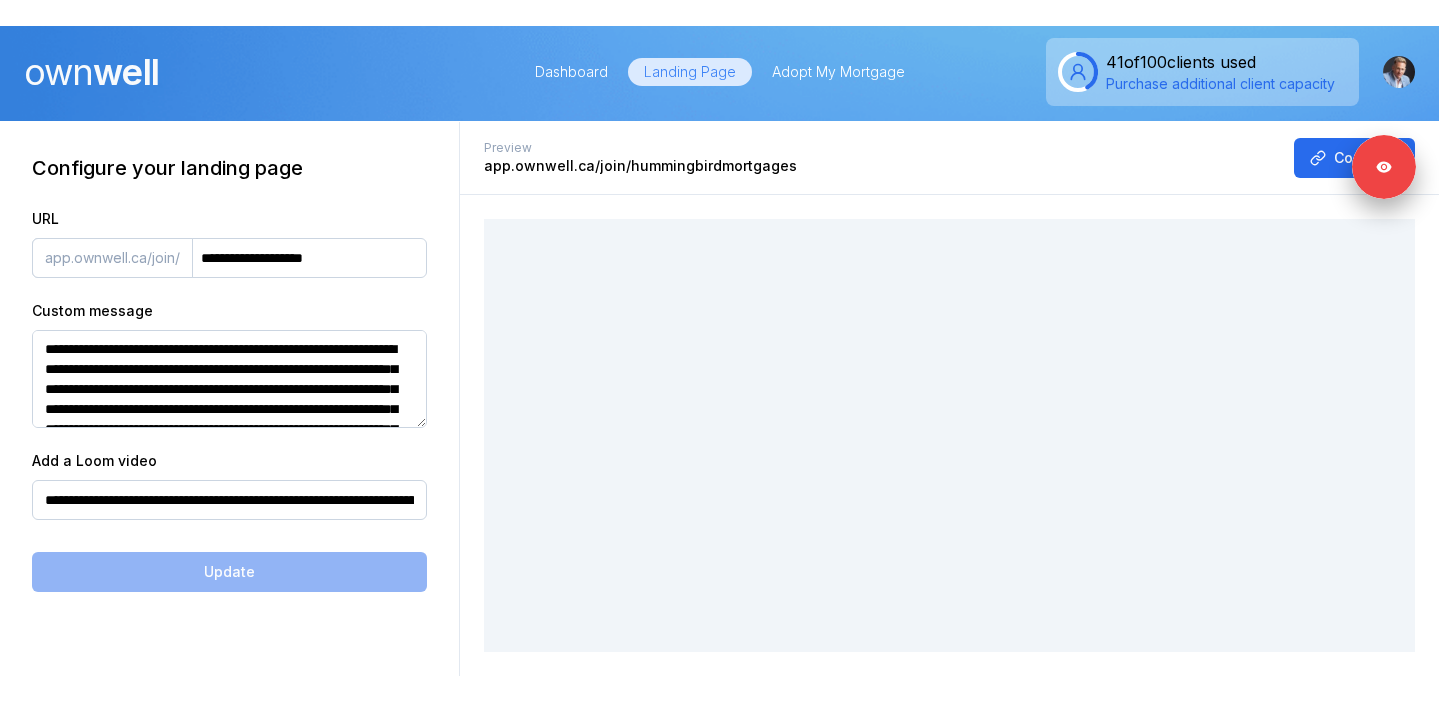 scroll, scrollTop: 0, scrollLeft: 0, axis: both 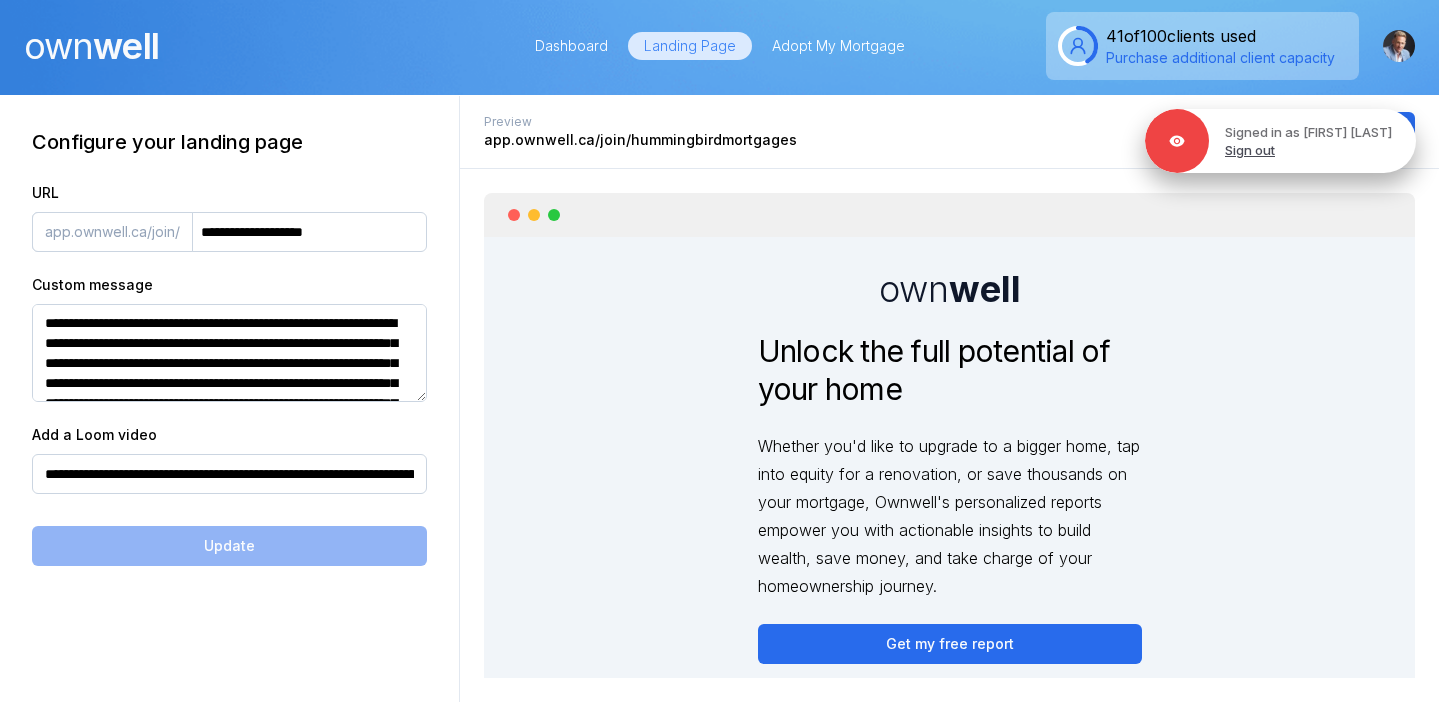 click on "Sign out" at bounding box center [1250, 150] 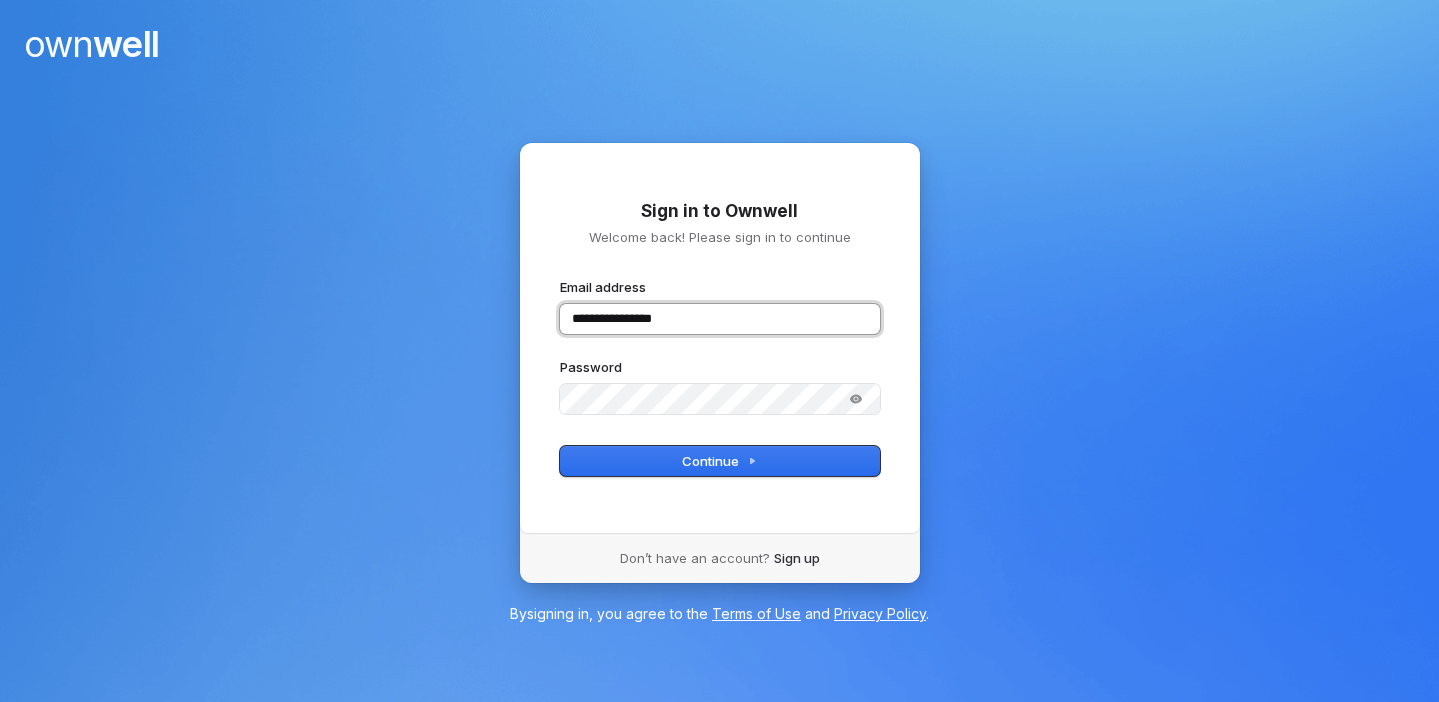 type on "**********" 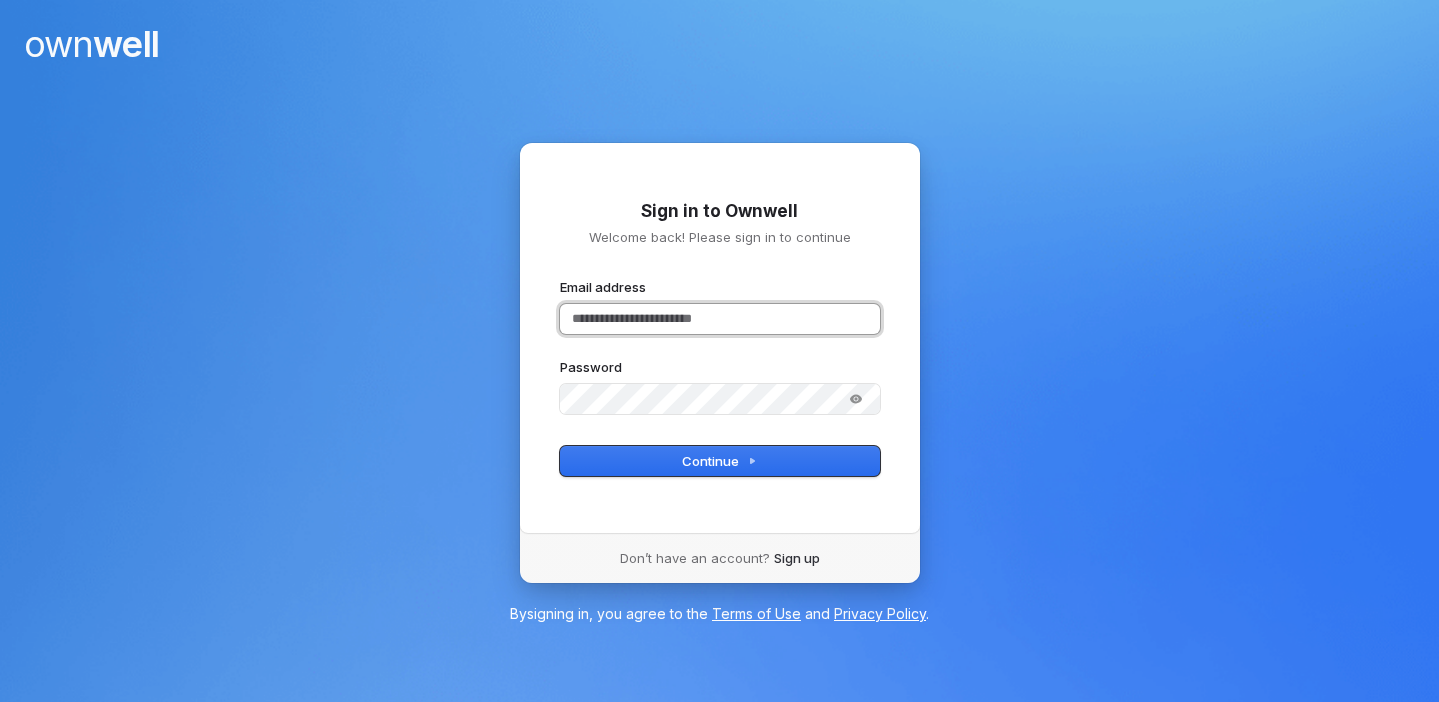 paste on "**********" 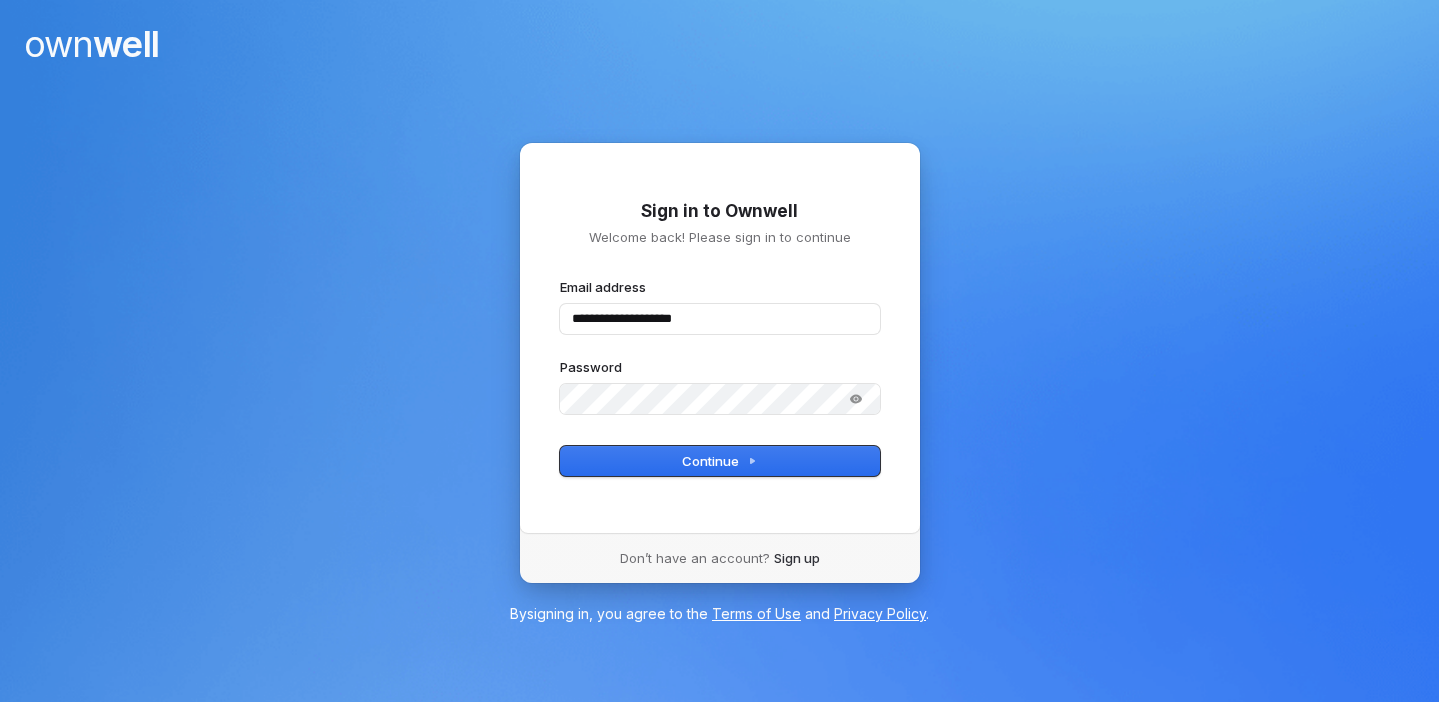 click on "Sign in to Ownwell" at bounding box center (720, 212) 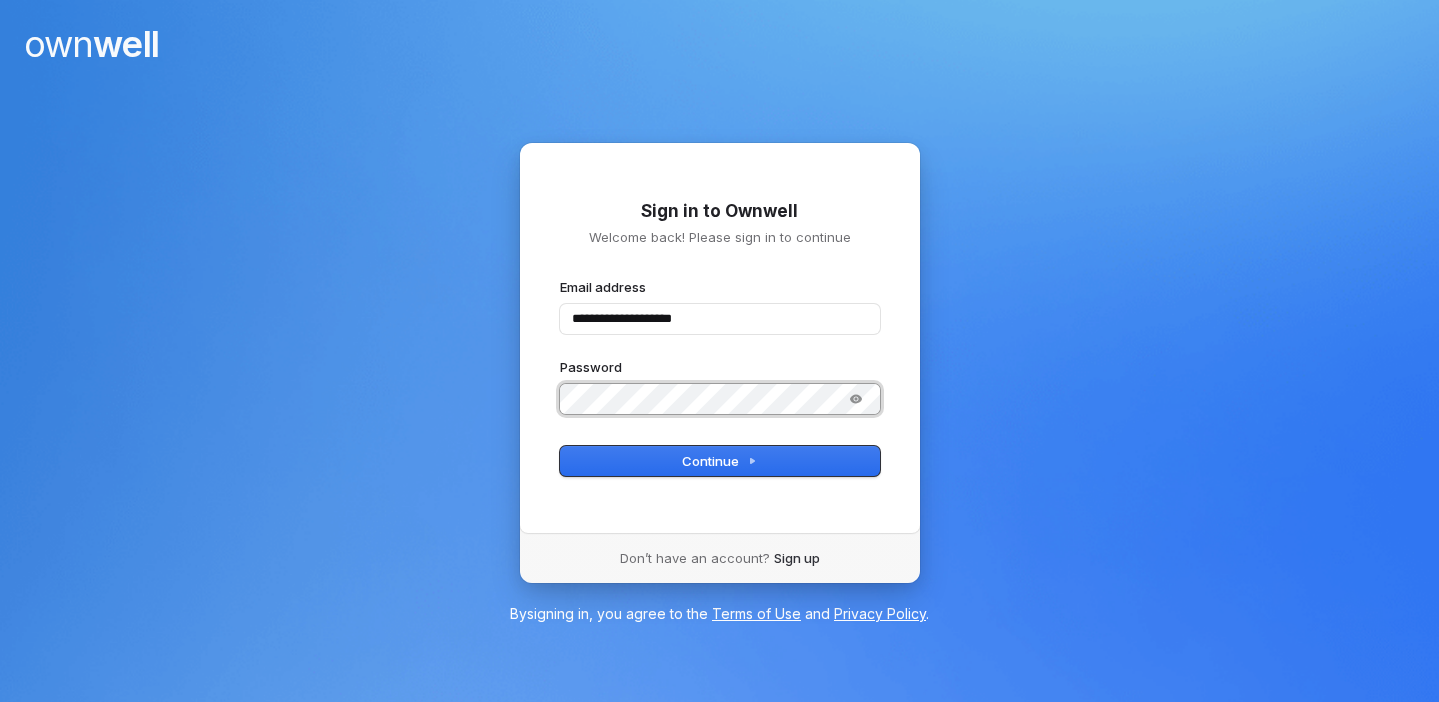 click on "Sign in to Ownwell Welcome back! Please sign in to continue Email address [EMAIL] Password Continue" at bounding box center (720, 338) 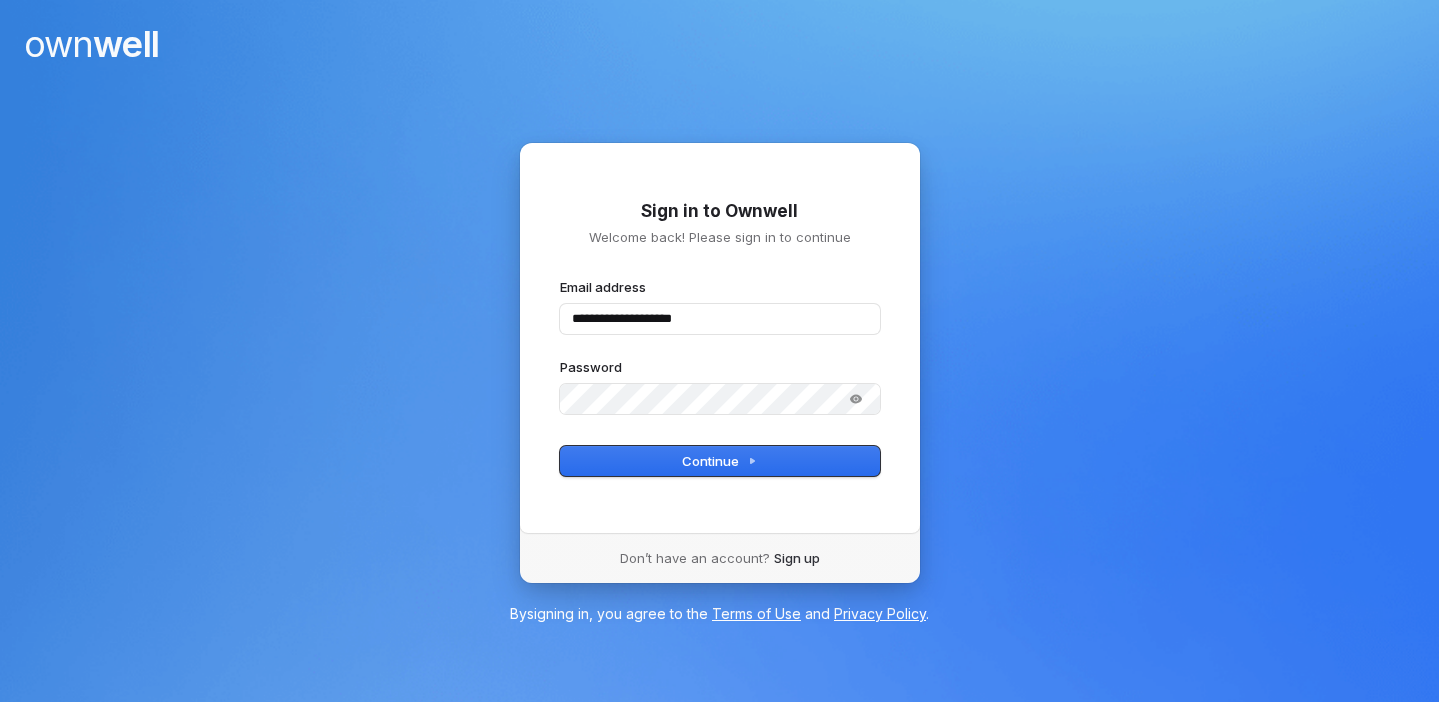 click on "Sign in to Ownwell Welcome back! Please sign in to continue Email address [EMAIL] Password Continue" at bounding box center [720, 338] 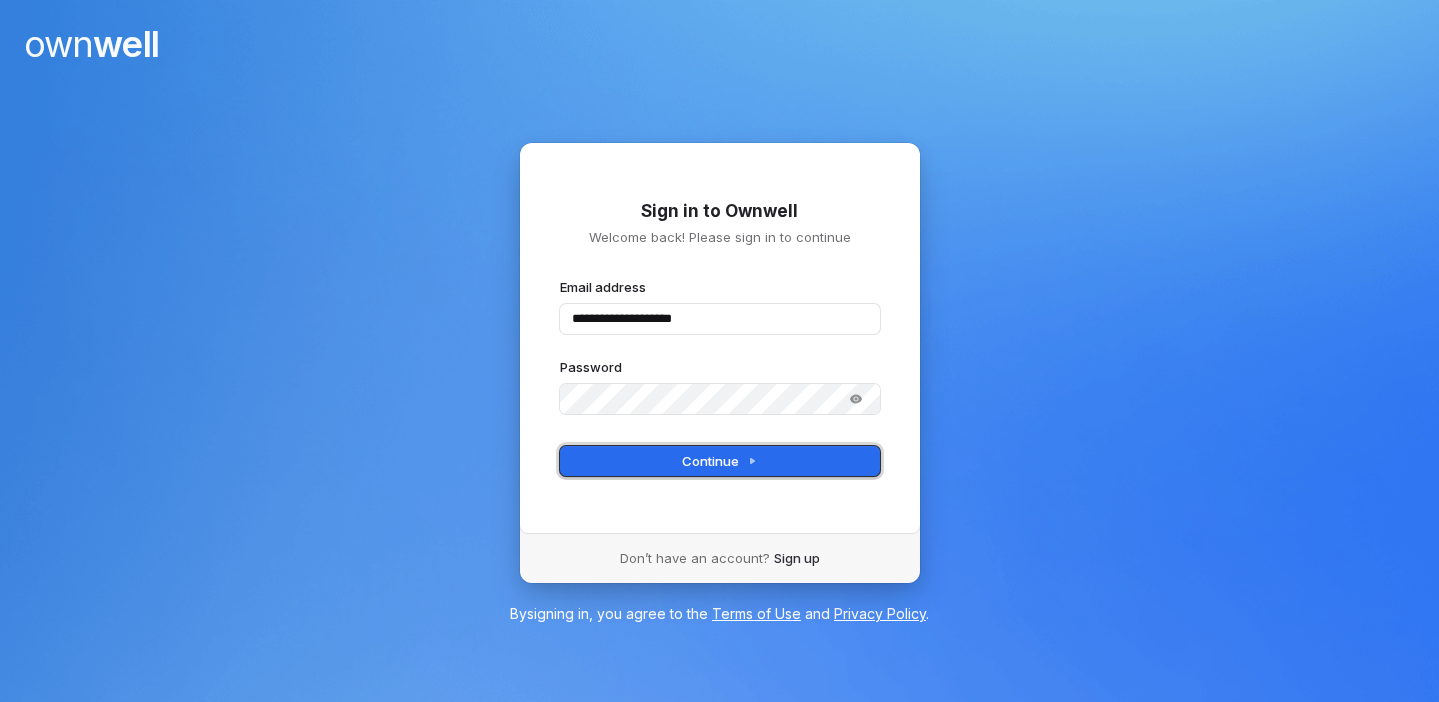 click on "Continue" at bounding box center [719, 461] 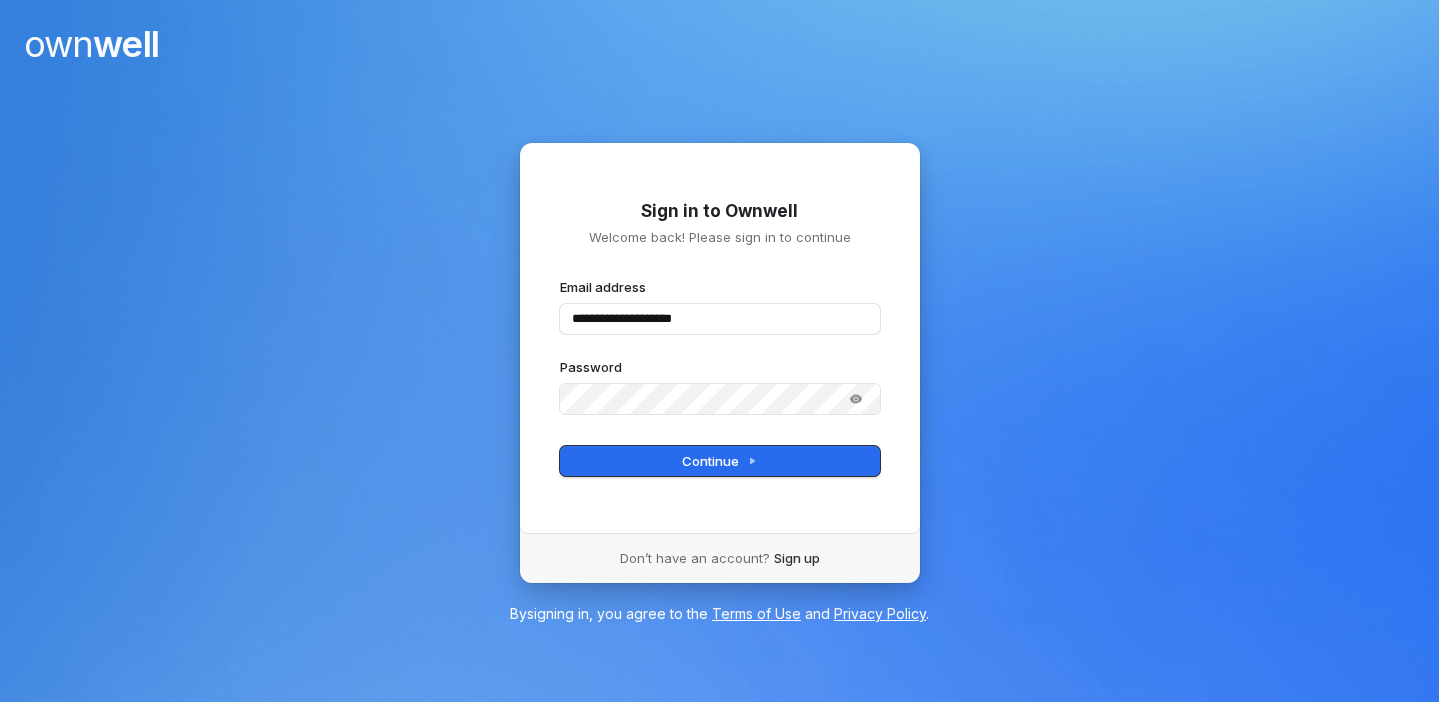 type on "**********" 